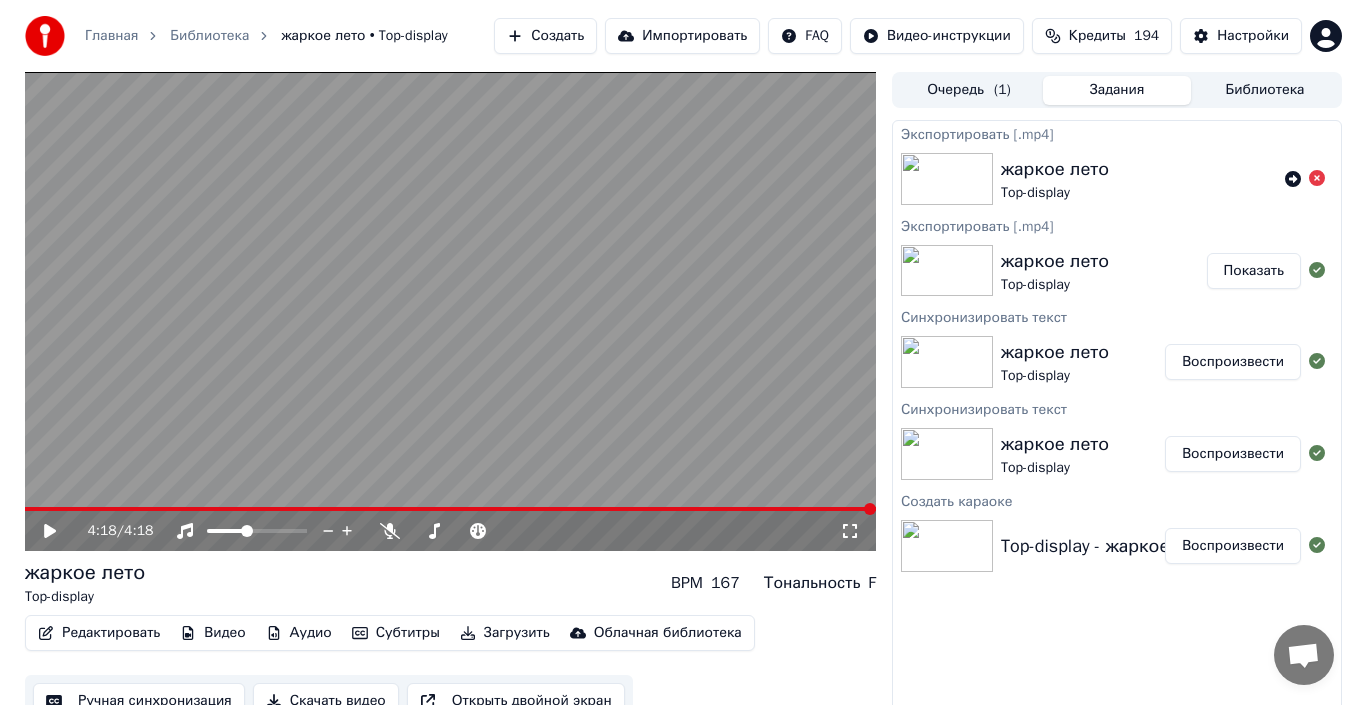 scroll, scrollTop: 22, scrollLeft: 0, axis: vertical 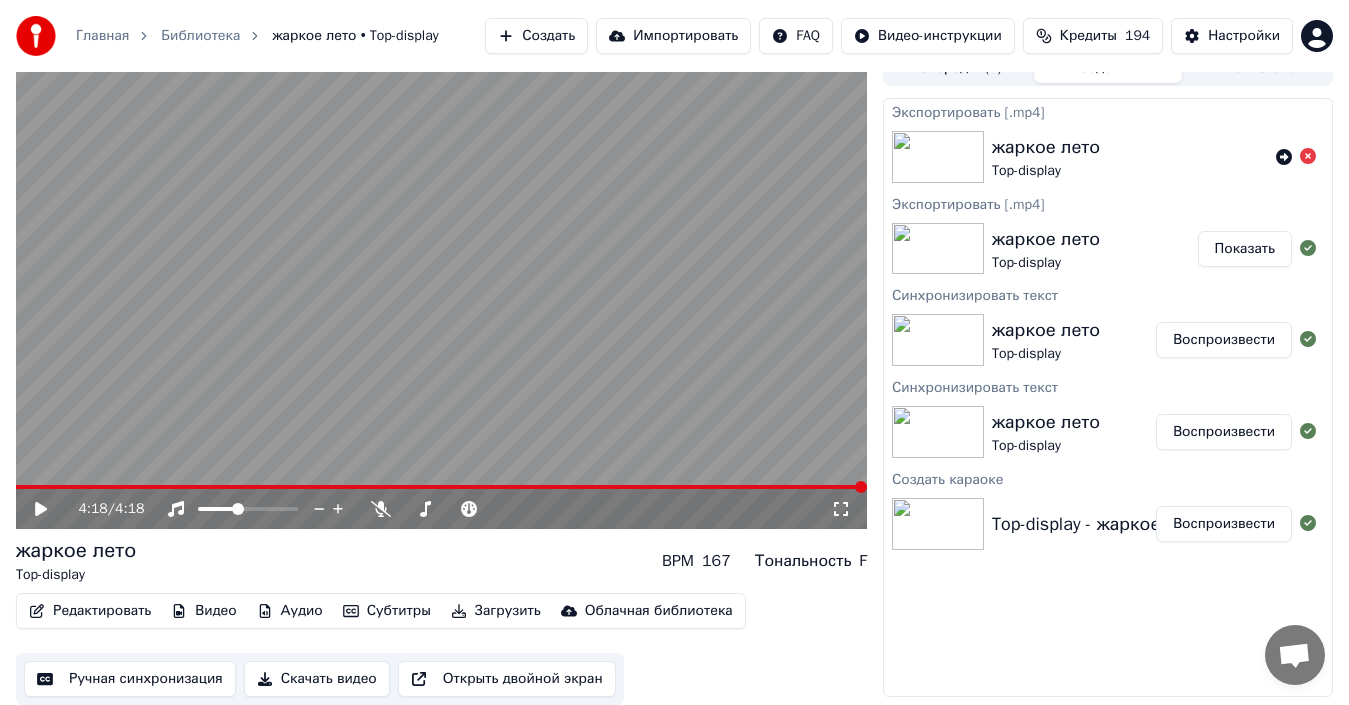 click at bounding box center [441, 487] 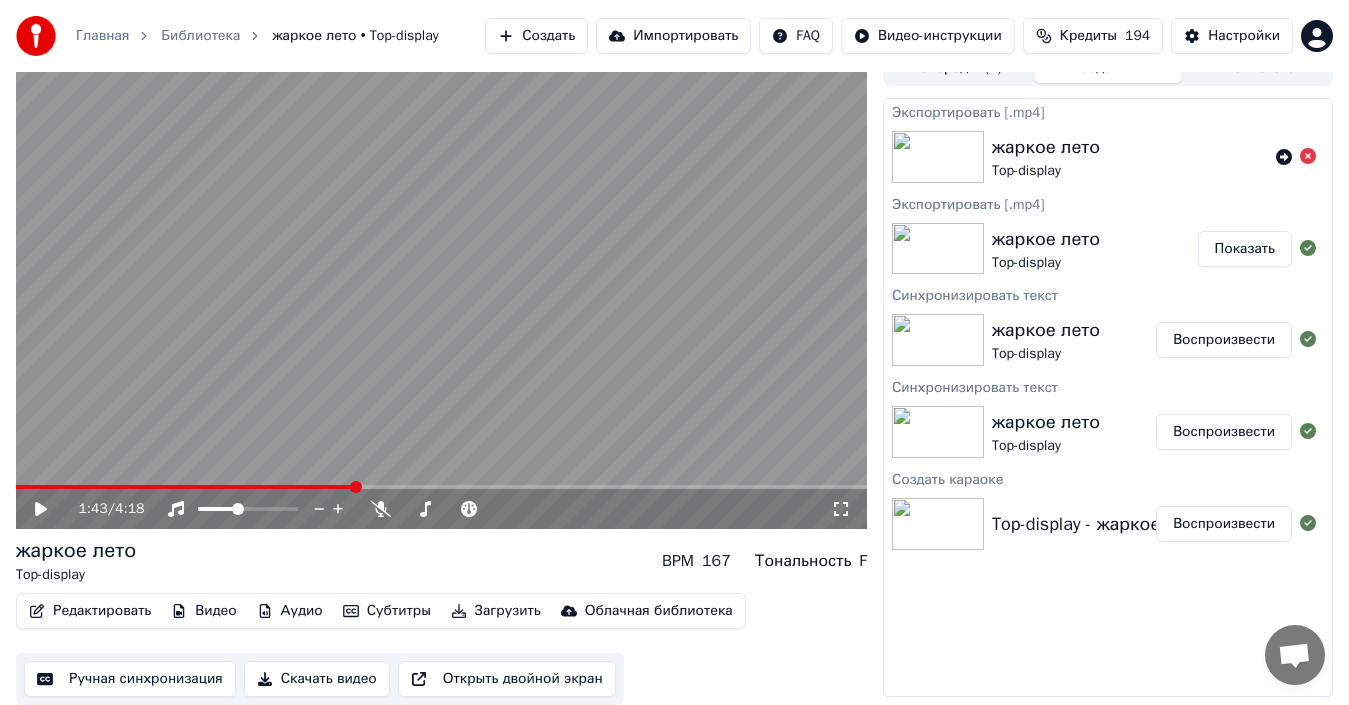 click 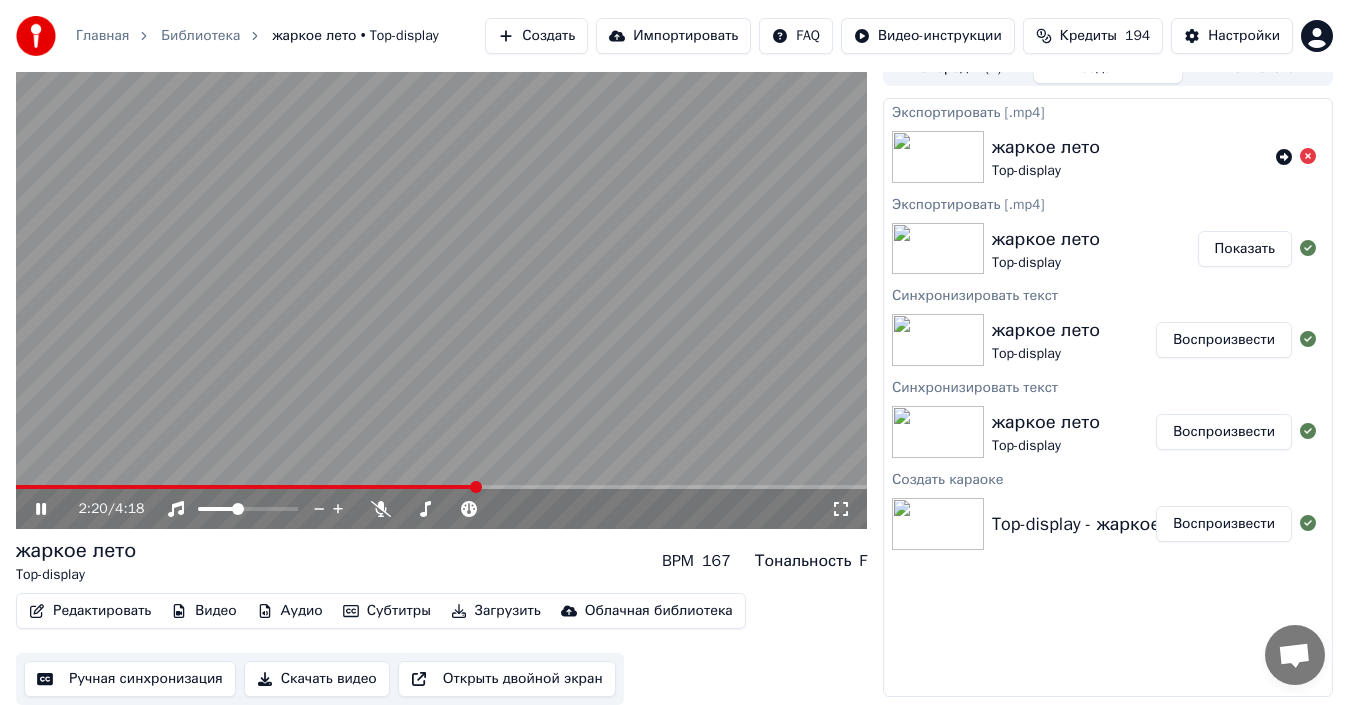 click at bounding box center [441, 487] 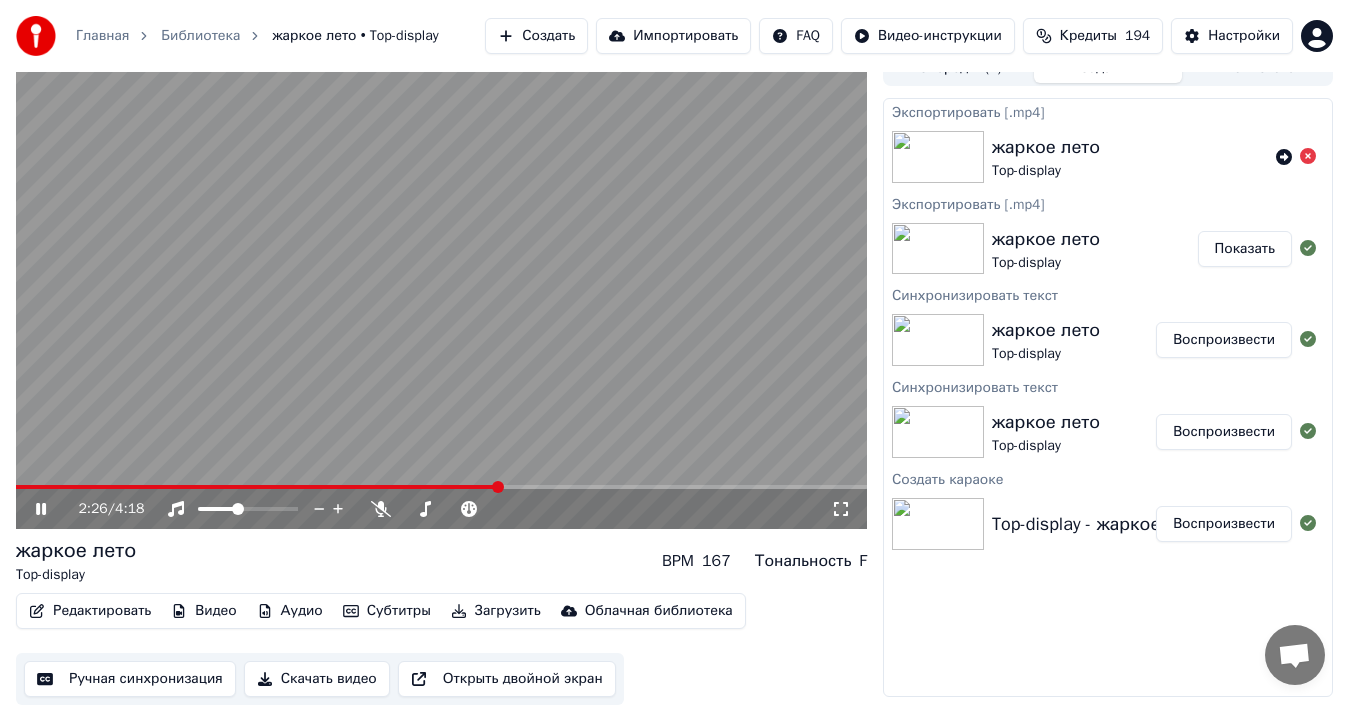 click on "Показать" at bounding box center [1245, 249] 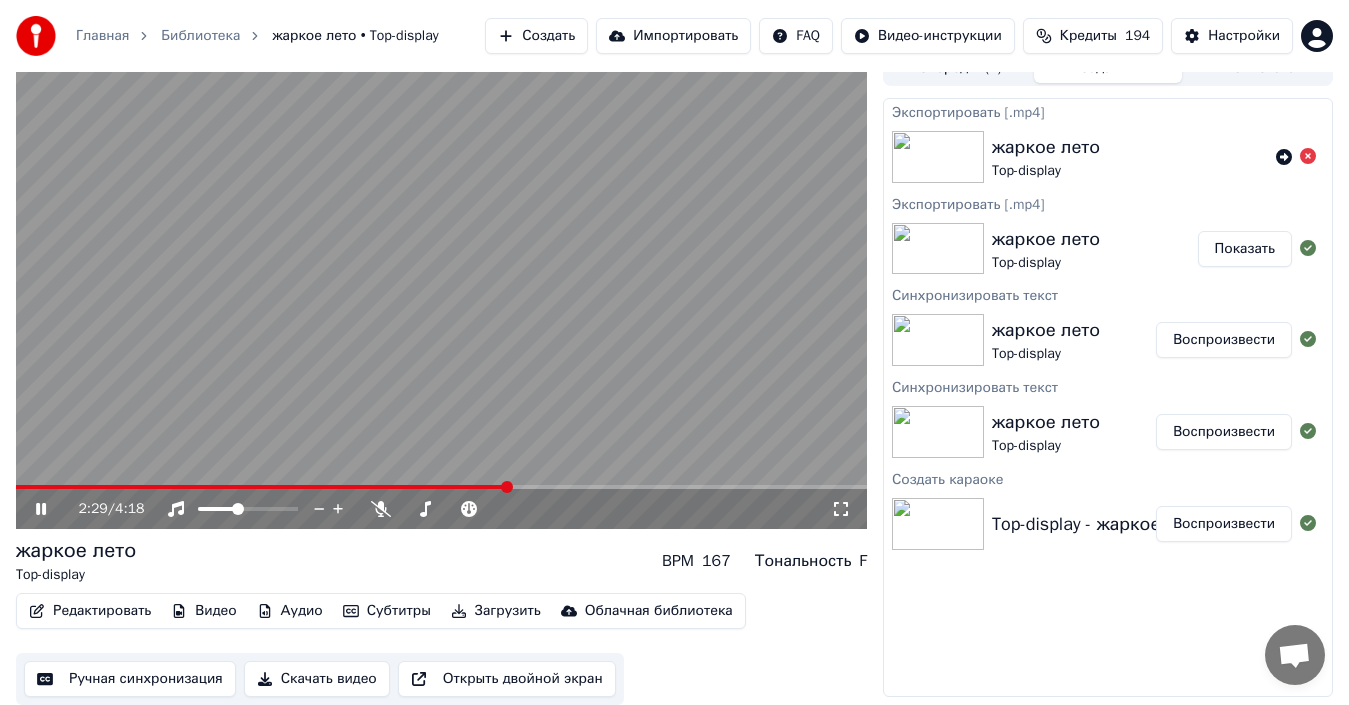 click at bounding box center [441, 289] 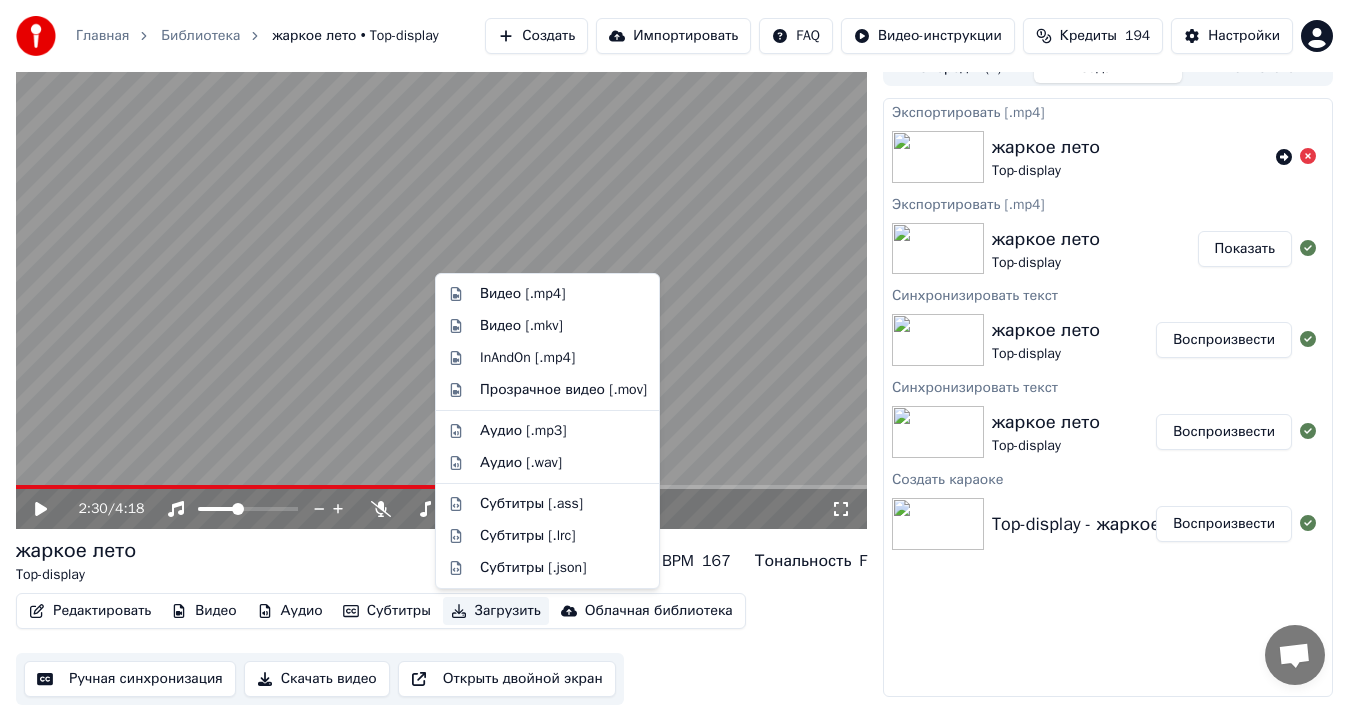 click on "Загрузить" at bounding box center [496, 611] 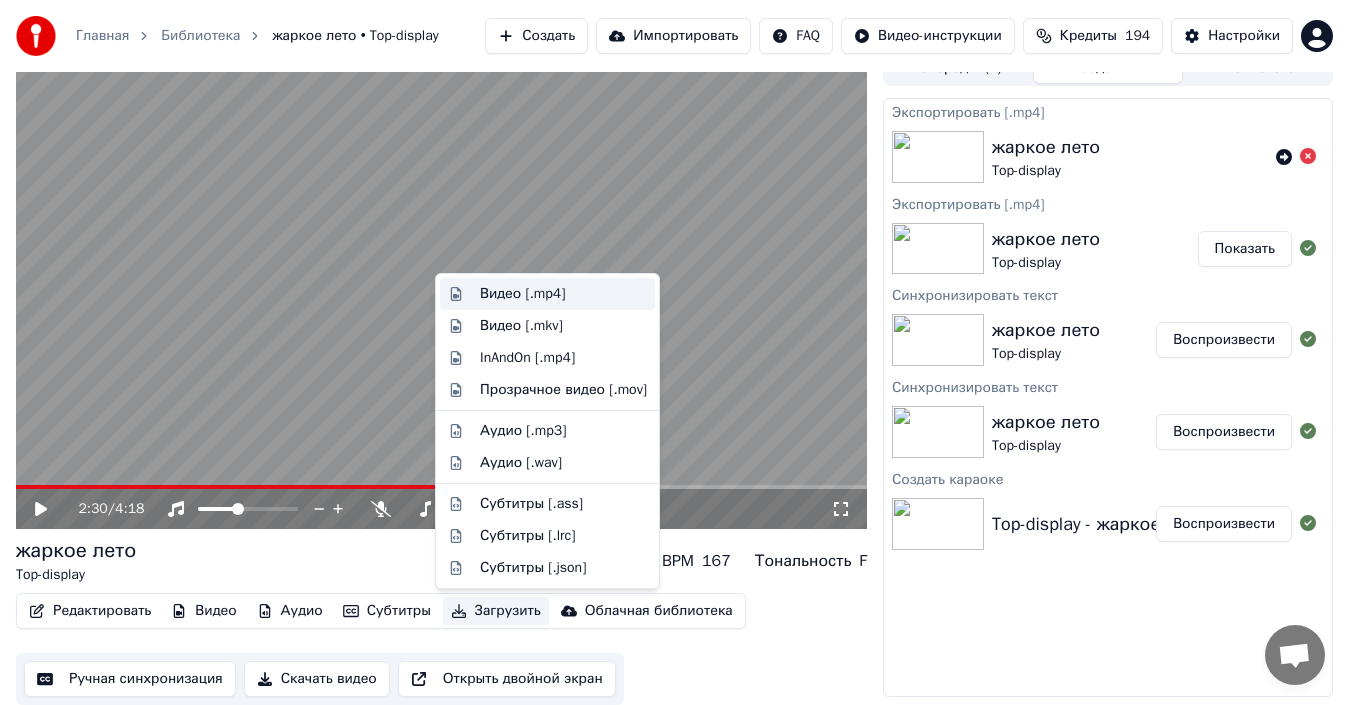 click on "Видео [.mp4]" at bounding box center [522, 294] 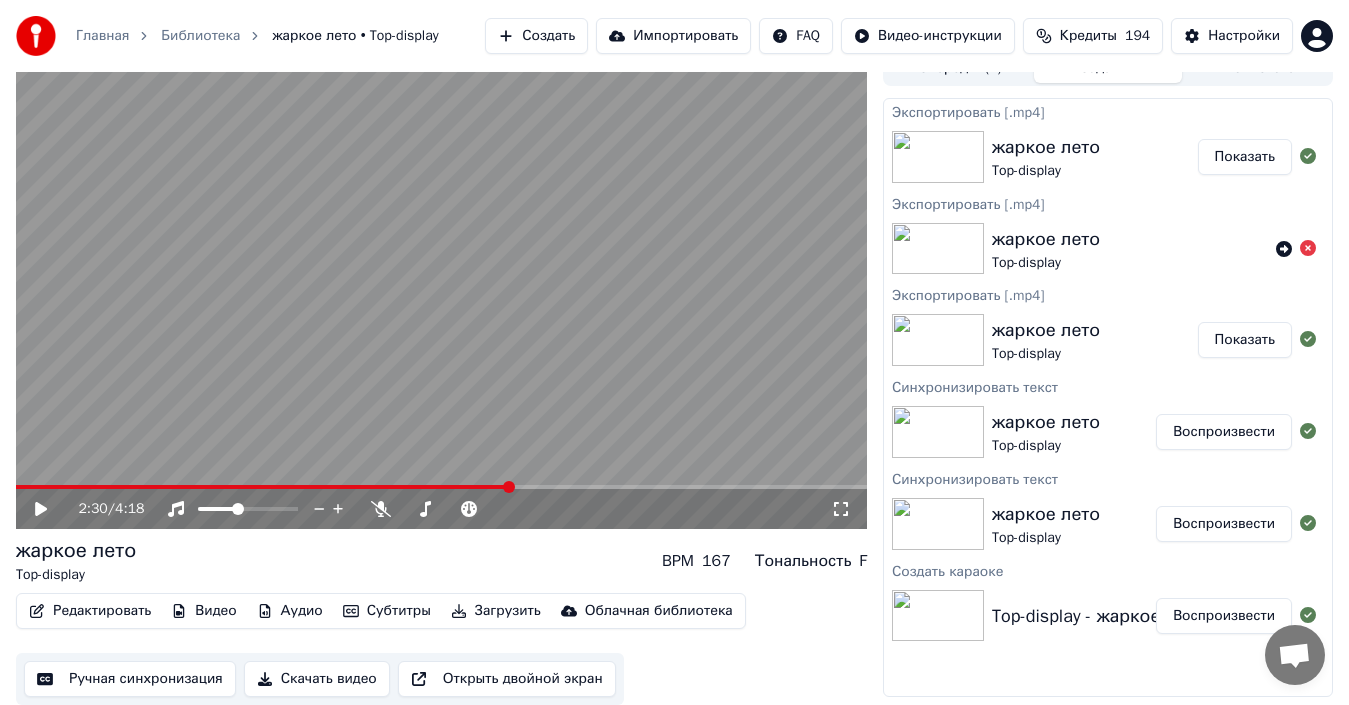 click on "Показать" at bounding box center [1245, 157] 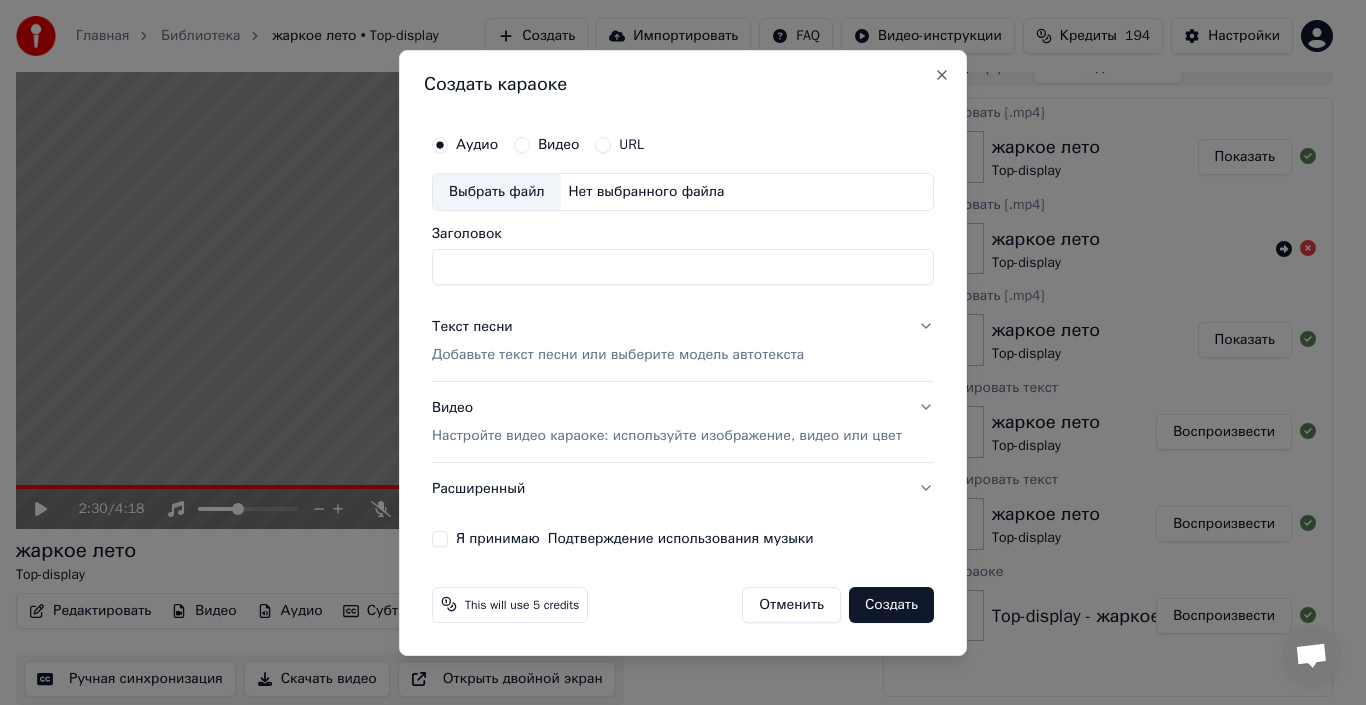 click on "Выбрать файл" at bounding box center [497, 192] 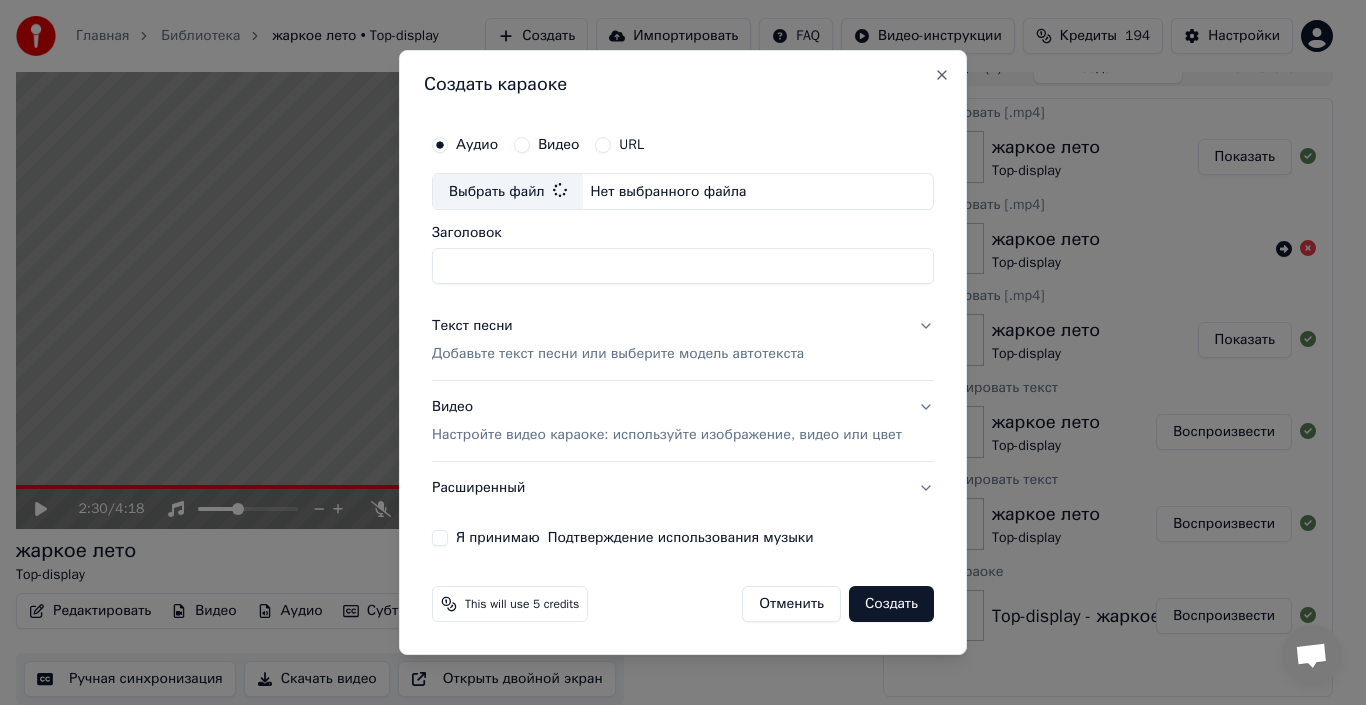 type on "**********" 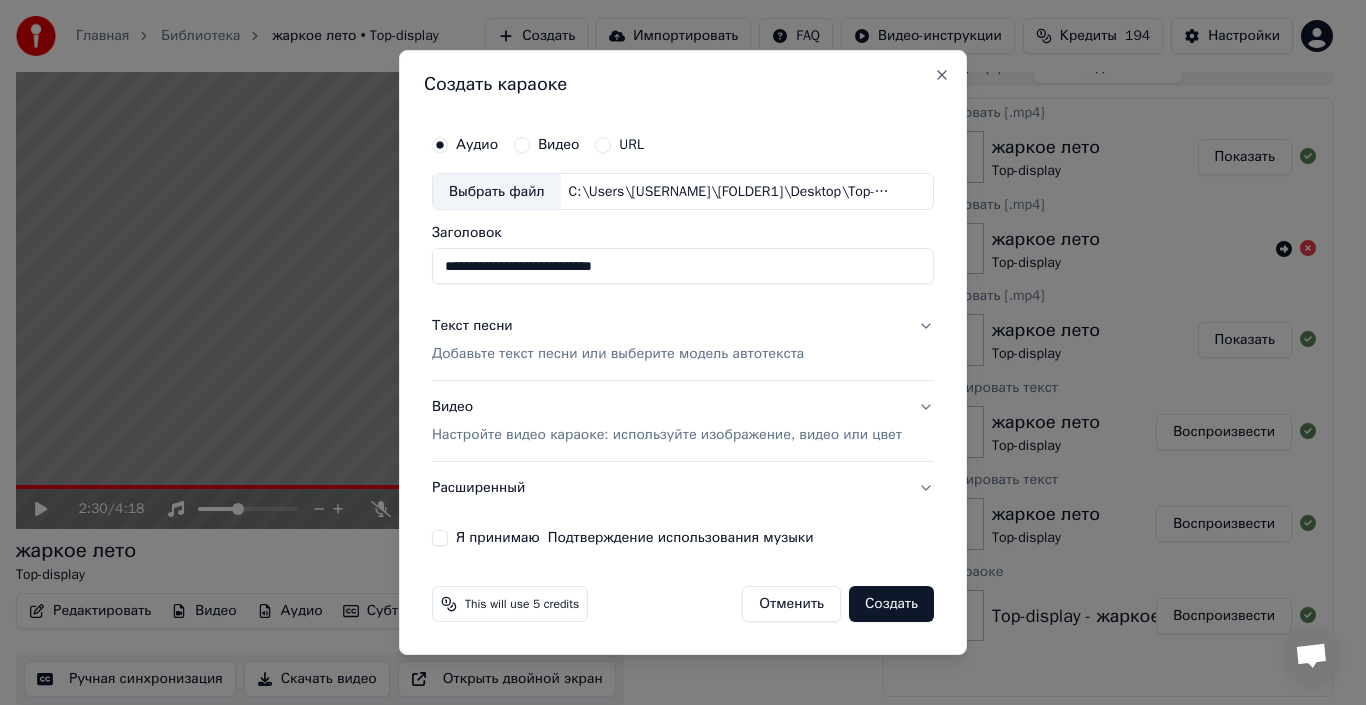 click on "Добавьте текст песни или выберите модель автотекста" at bounding box center [618, 355] 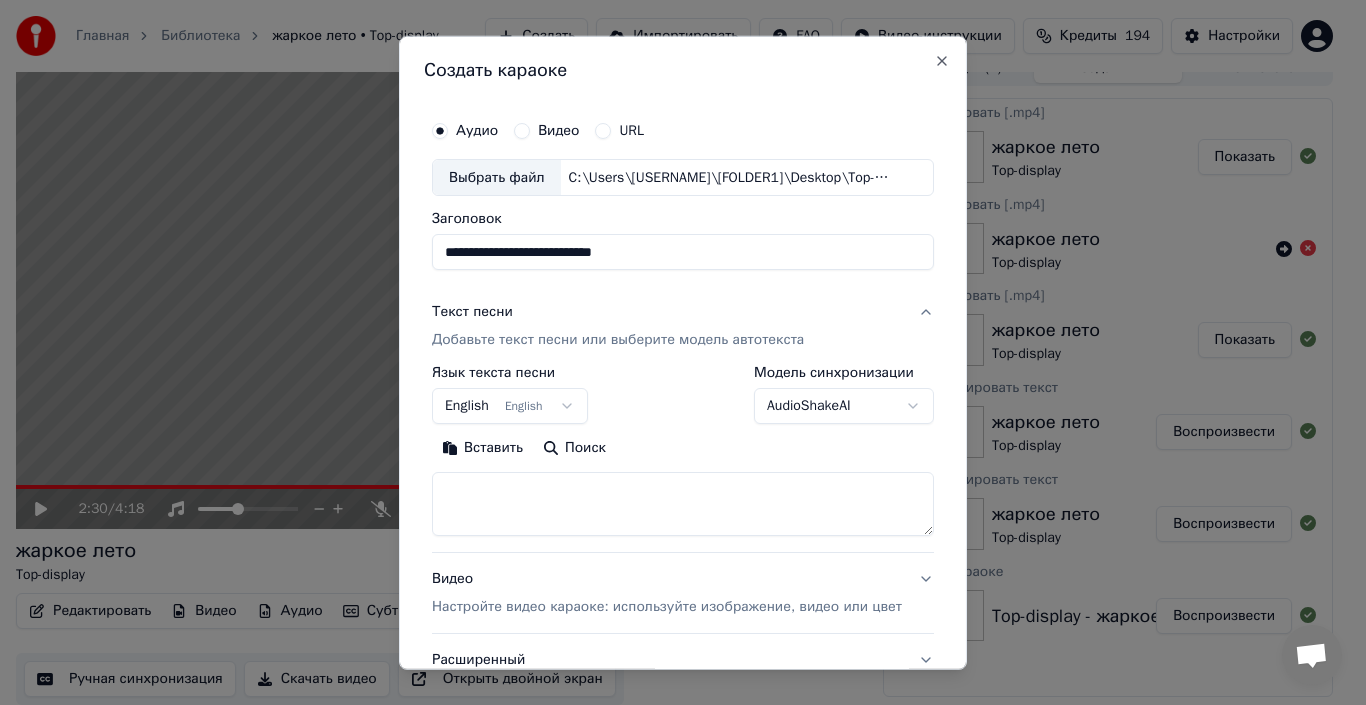 click on "**********" at bounding box center [683, 451] 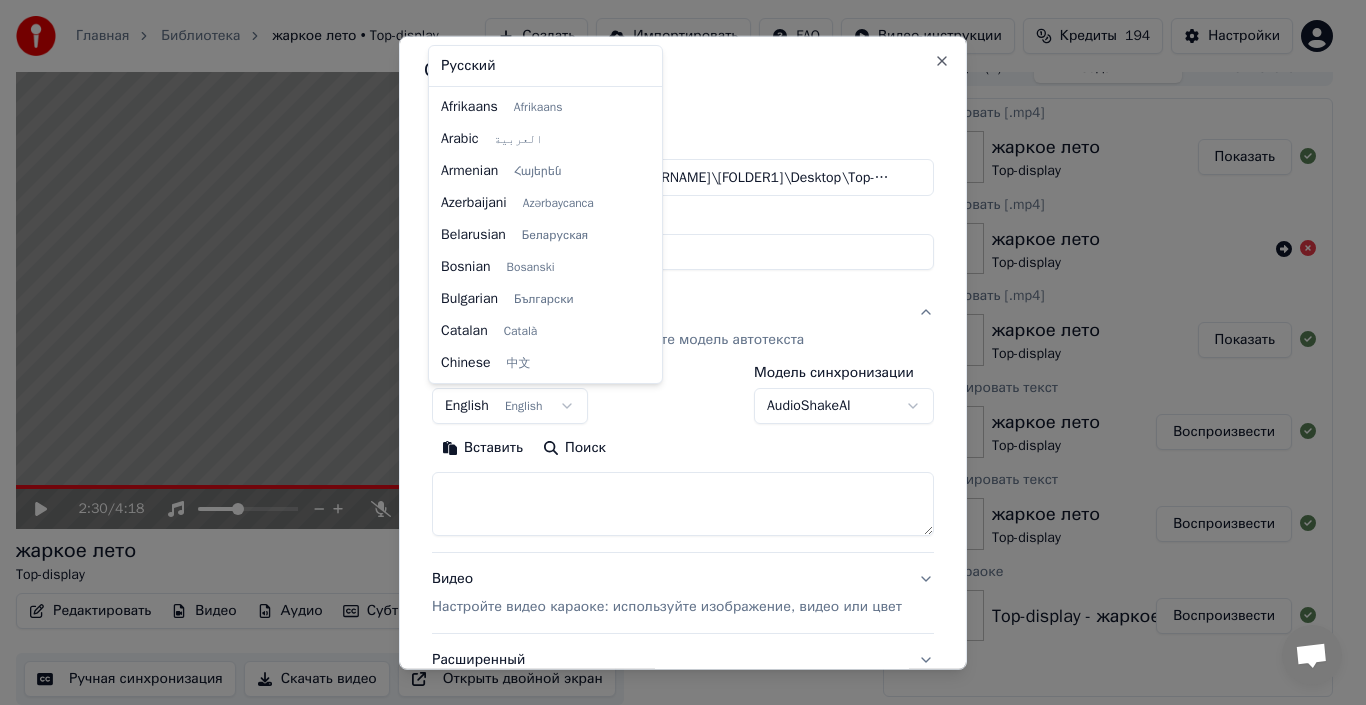 scroll, scrollTop: 160, scrollLeft: 0, axis: vertical 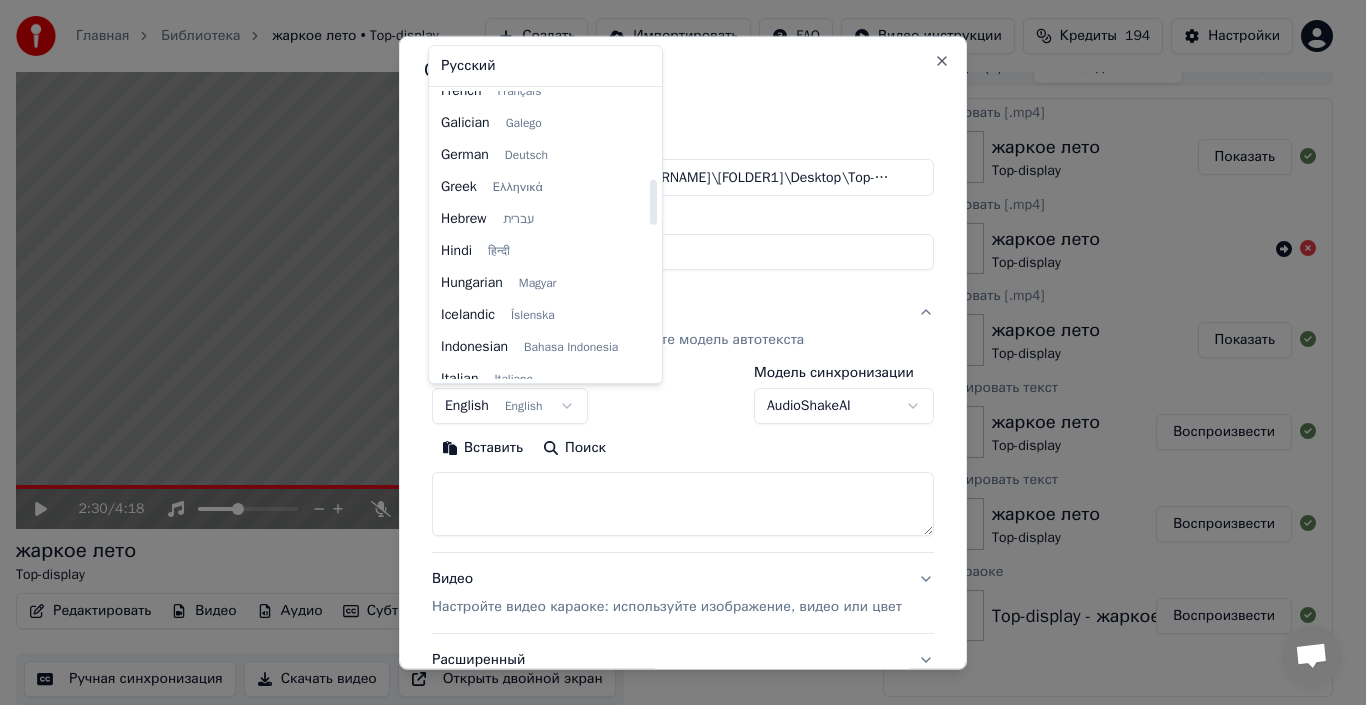 select on "**" 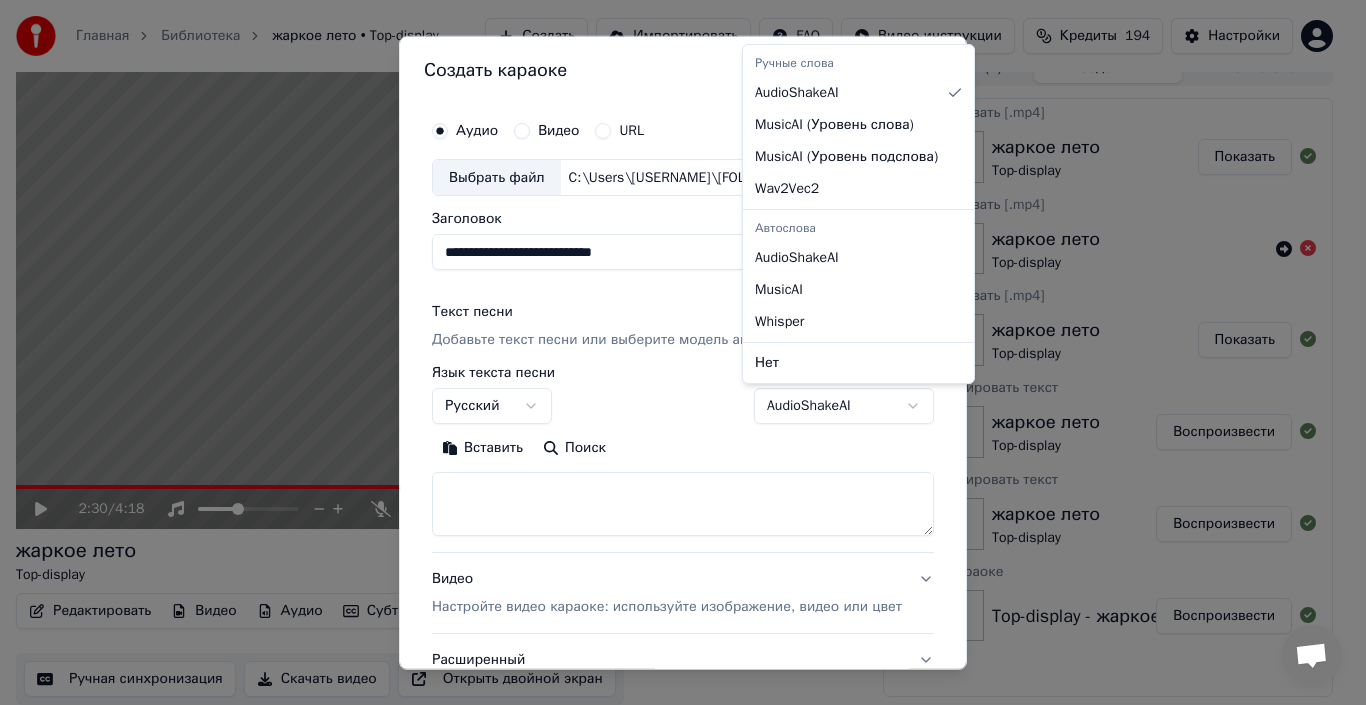 click on "Главная Библиотека жаркое лето • Top-display Создать Импортировать FAQ Видео-инструкции Кредиты 194 Настройки 2:30  /  4:18 жаркое лето Top-display BPM 167 Тональность F Редактировать Видео Аудио Субтитры Загрузить Облачная библиотека Ручная синхронизация Скачать видео Открыть двойной экран Очередь ( 1 ) Задания Библиотека Экспортировать [.mp4] жаркое лето Top-display Показать Экспортировать [.mp4] жаркое лето Top-display Экспортировать [.mp4] жаркое лето Top-display Показать Синхронизировать текст жаркое лето Top-display Воспроизвести Синхронизировать текст жаркое лето Top-display Воспроизвести Аудио" at bounding box center (674, 330) 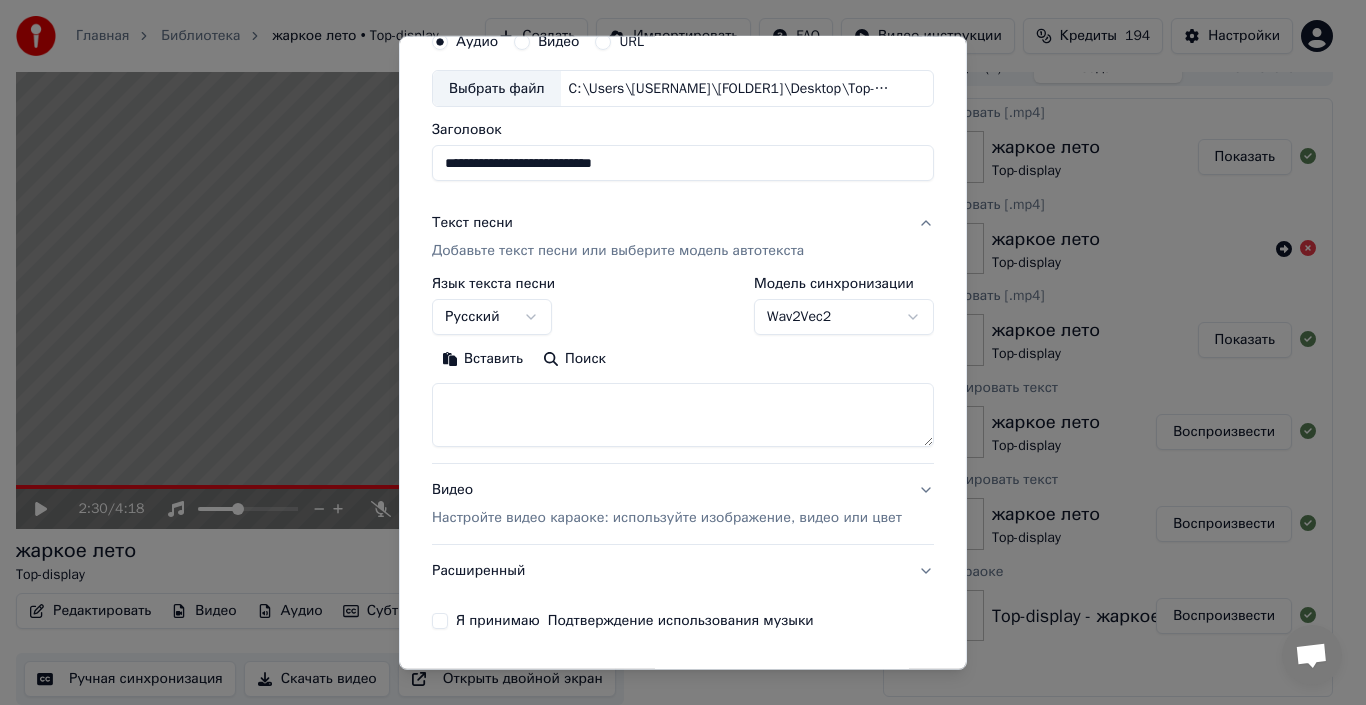 scroll, scrollTop: 100, scrollLeft: 0, axis: vertical 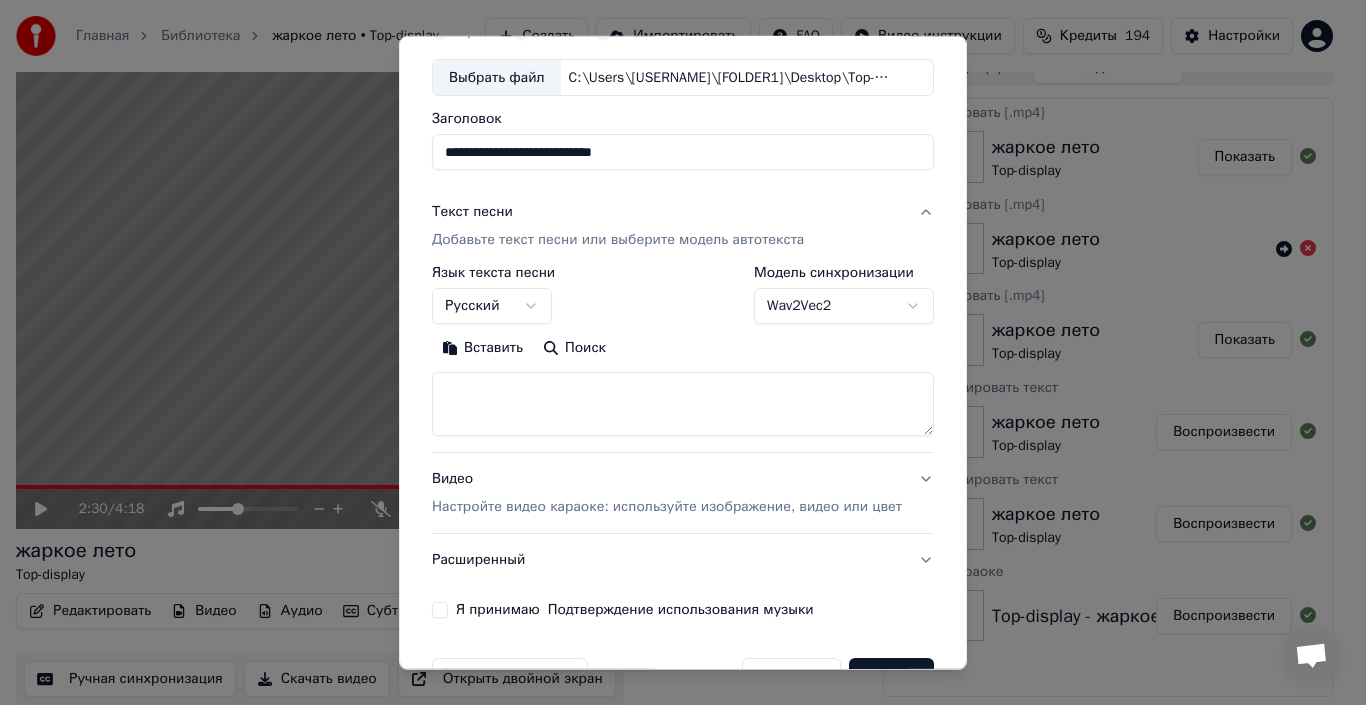 click on "**********" at bounding box center [683, 352] 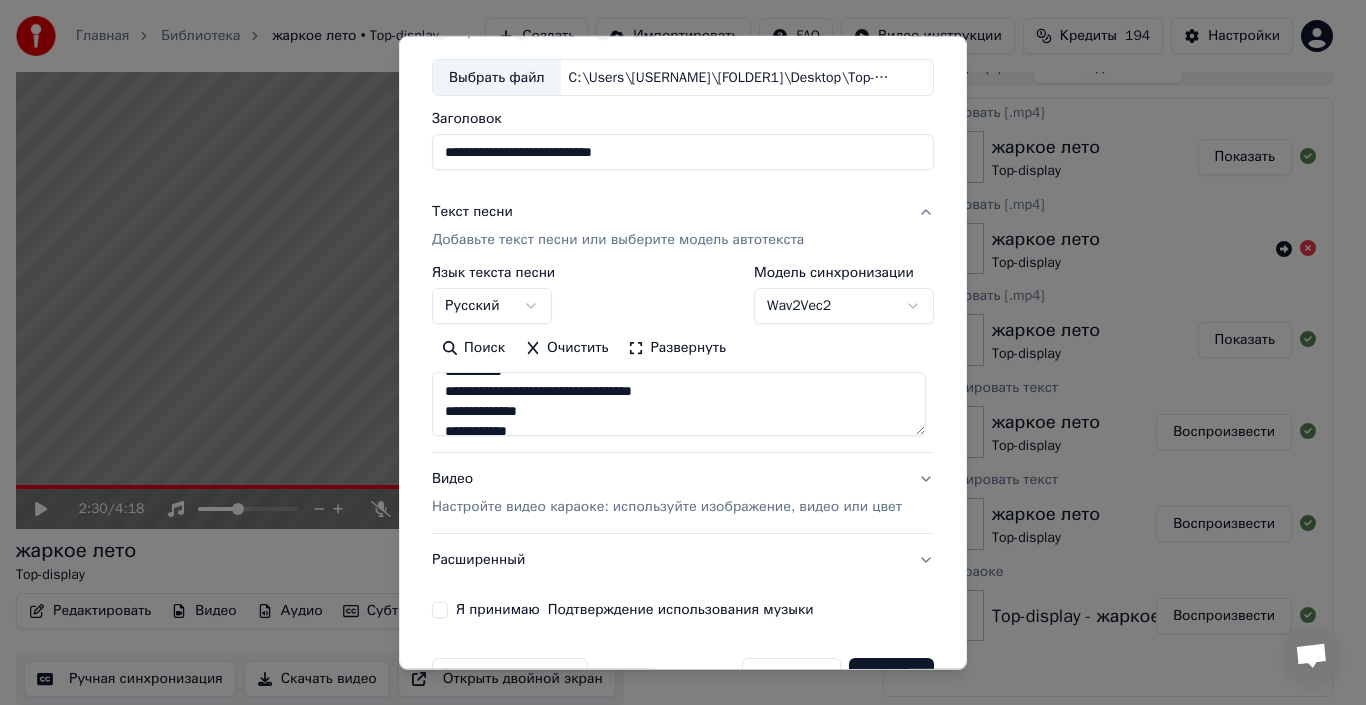 scroll, scrollTop: 854, scrollLeft: 0, axis: vertical 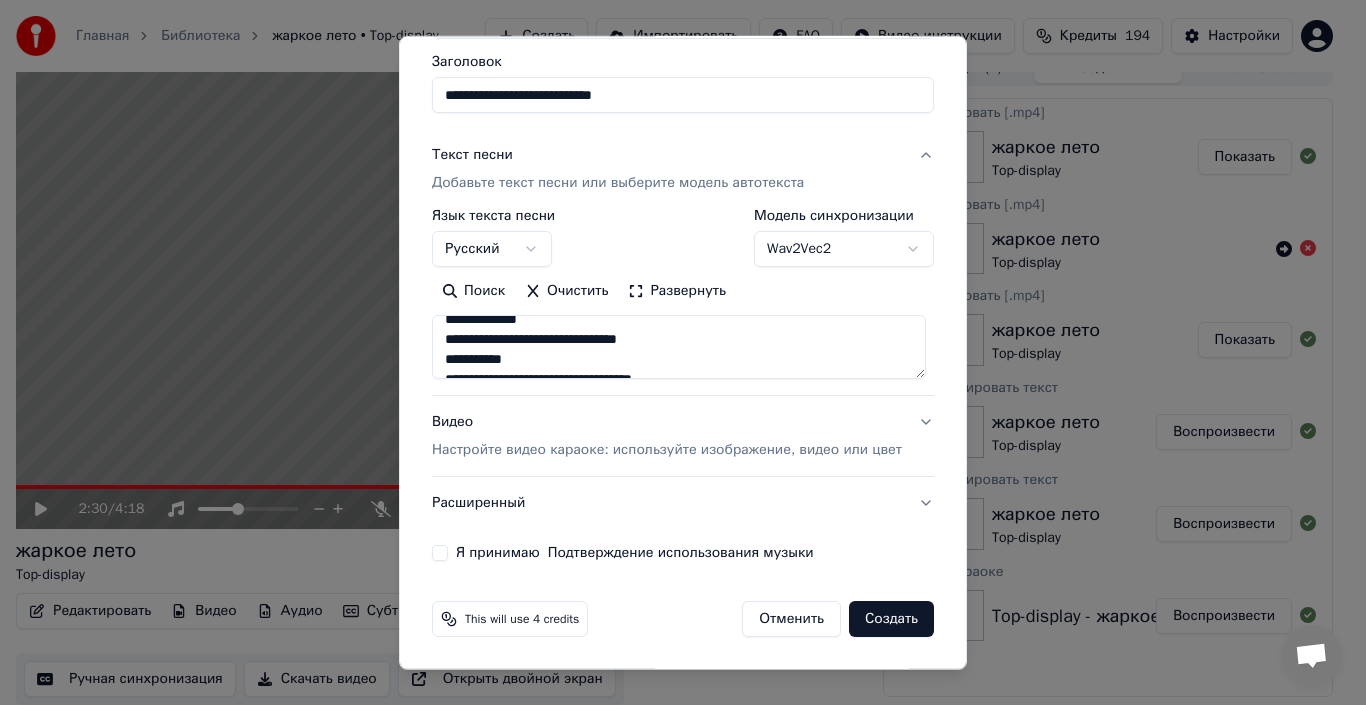 type on "**********" 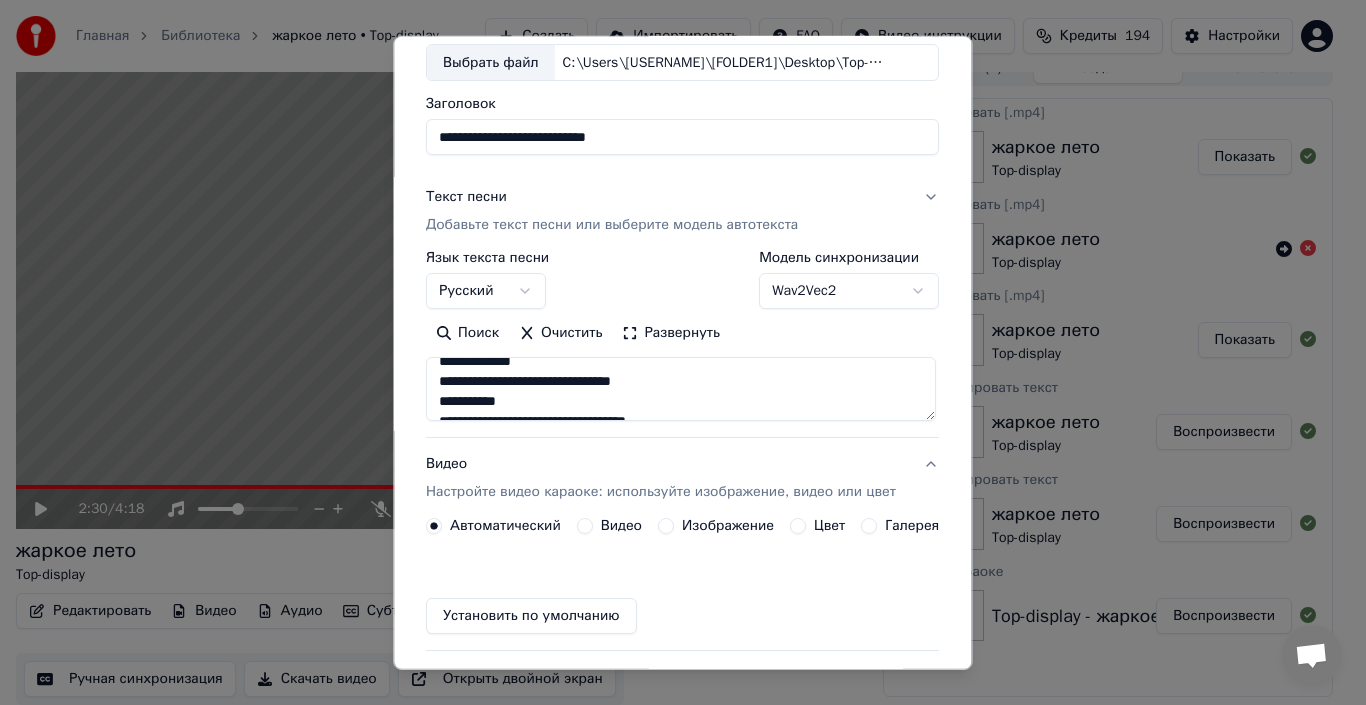 scroll, scrollTop: 103, scrollLeft: 0, axis: vertical 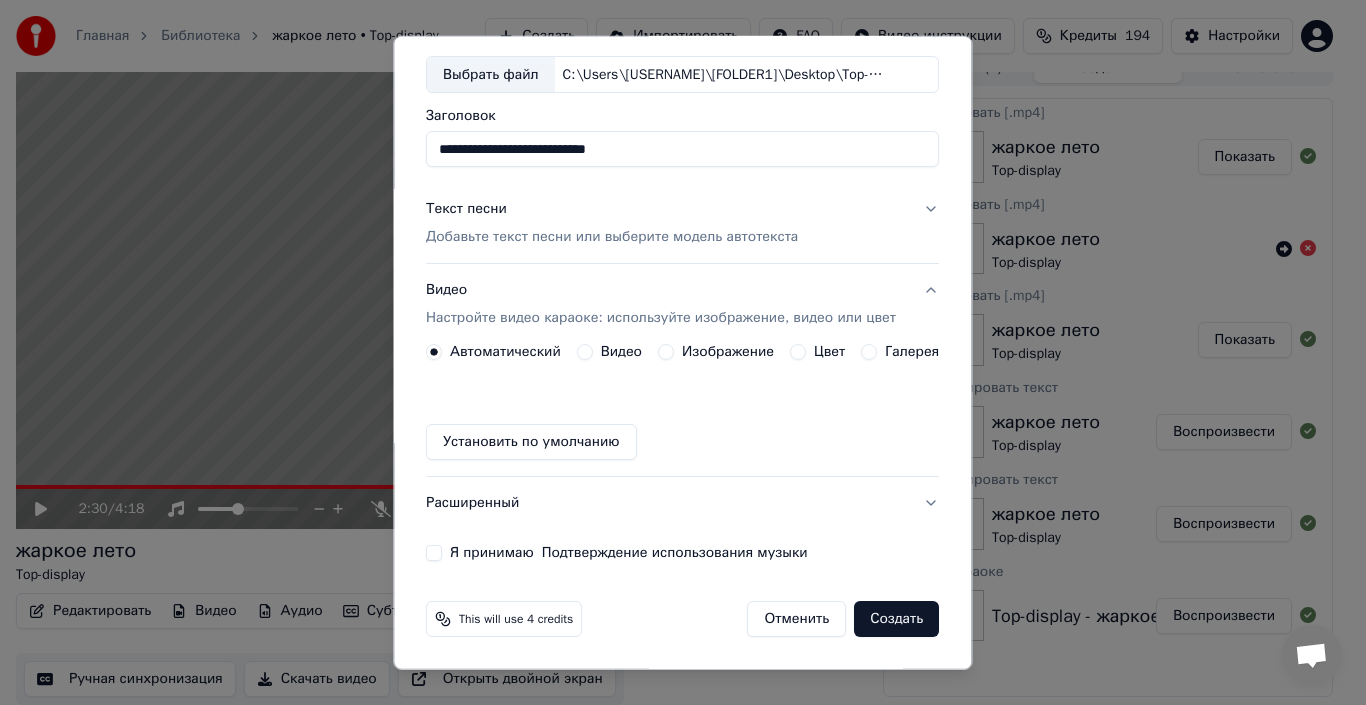 click on "Изображение" at bounding box center (728, 352) 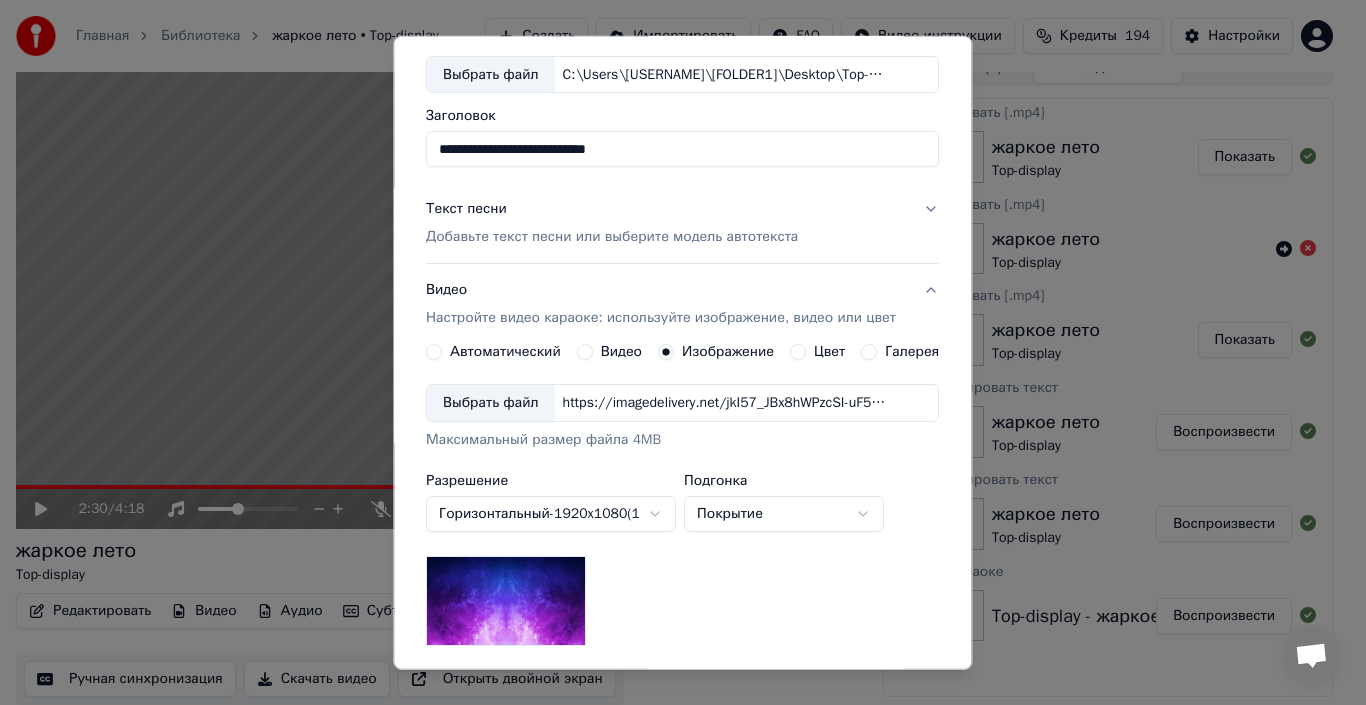 click on "Выбрать файл" at bounding box center (491, 403) 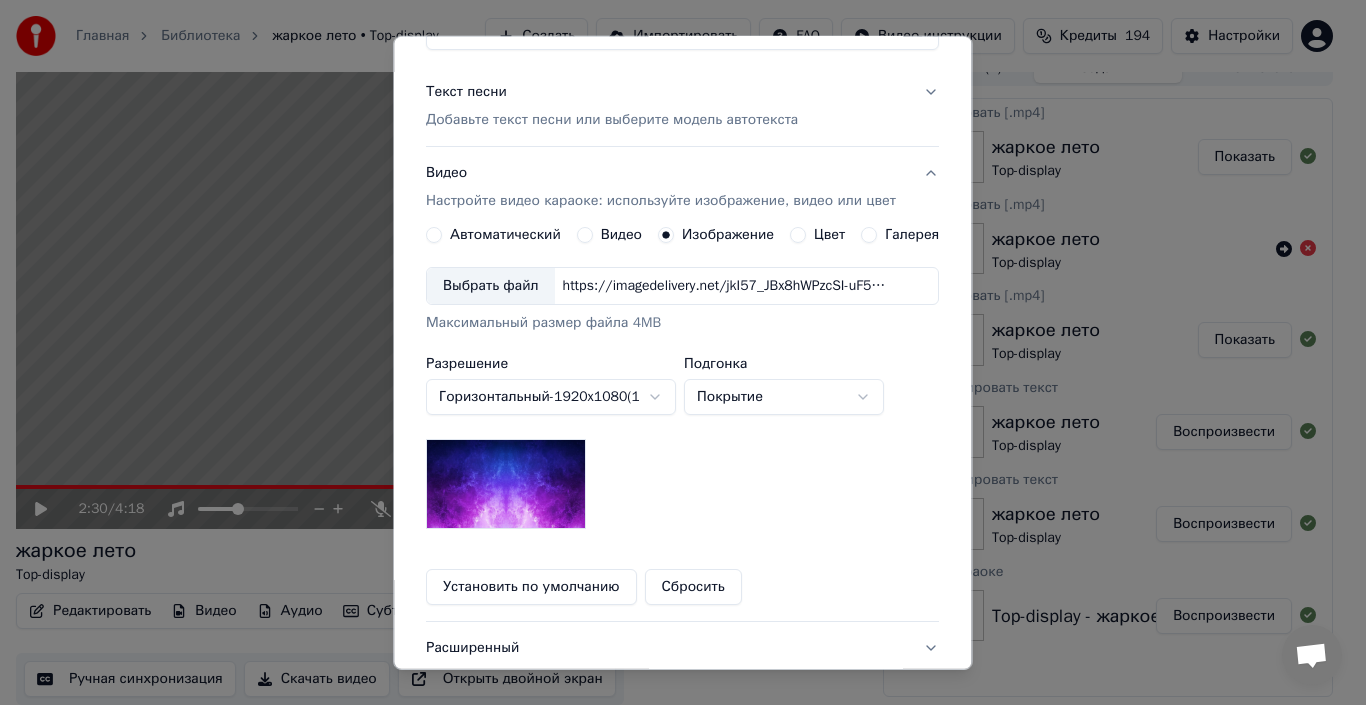 scroll, scrollTop: 236, scrollLeft: 0, axis: vertical 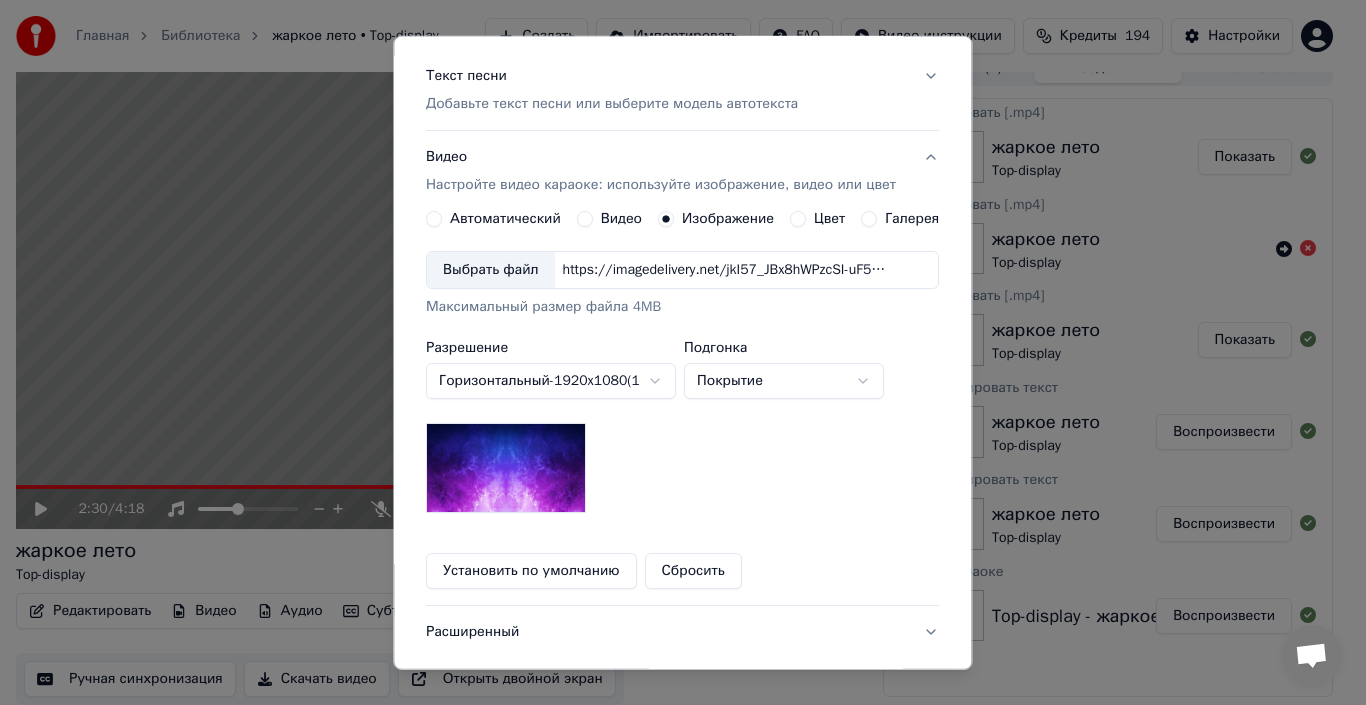 click on "Выбрать файл" at bounding box center [491, 270] 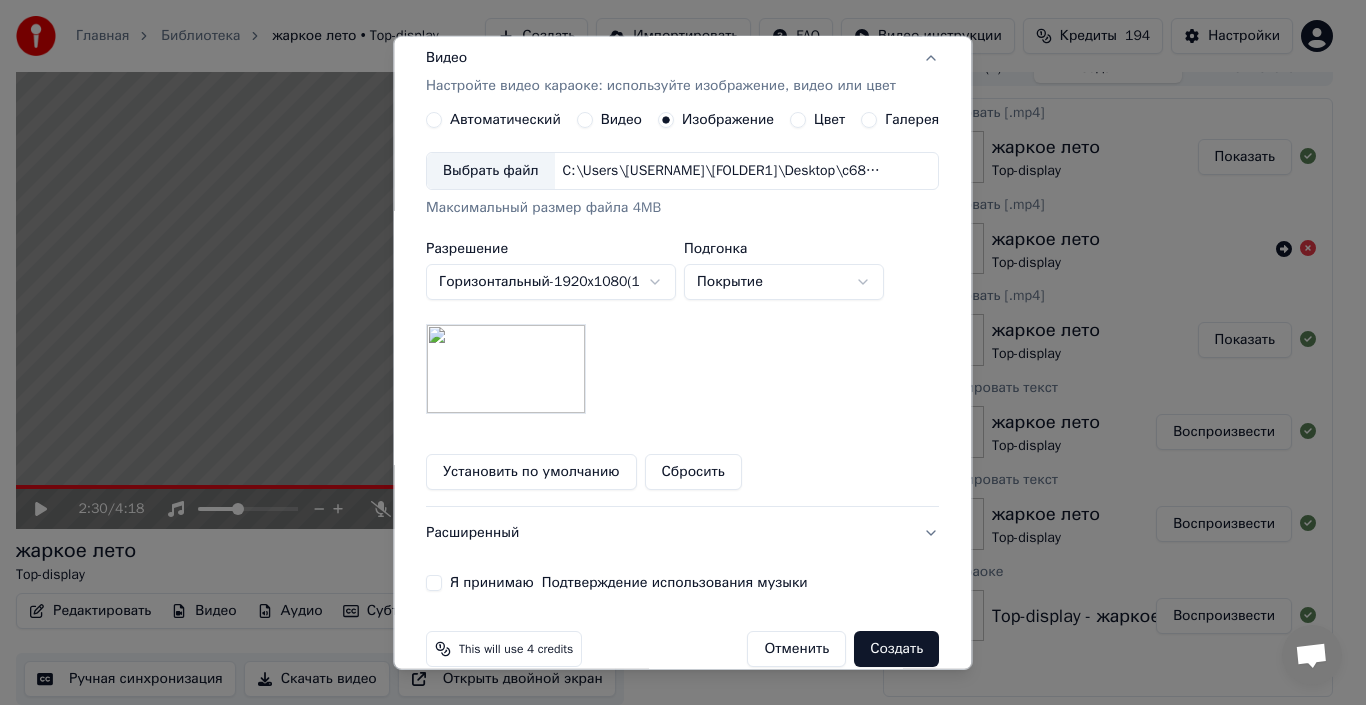 scroll, scrollTop: 365, scrollLeft: 0, axis: vertical 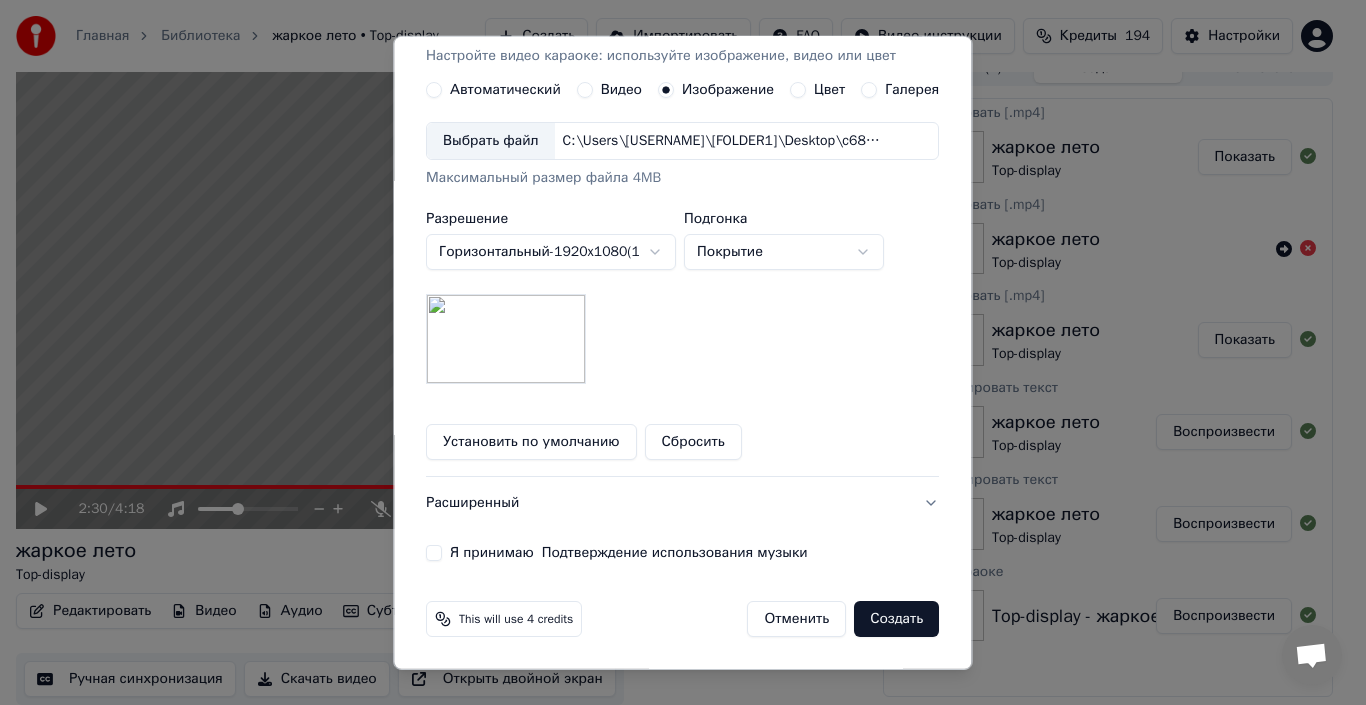 click on "**********" at bounding box center (682, 153) 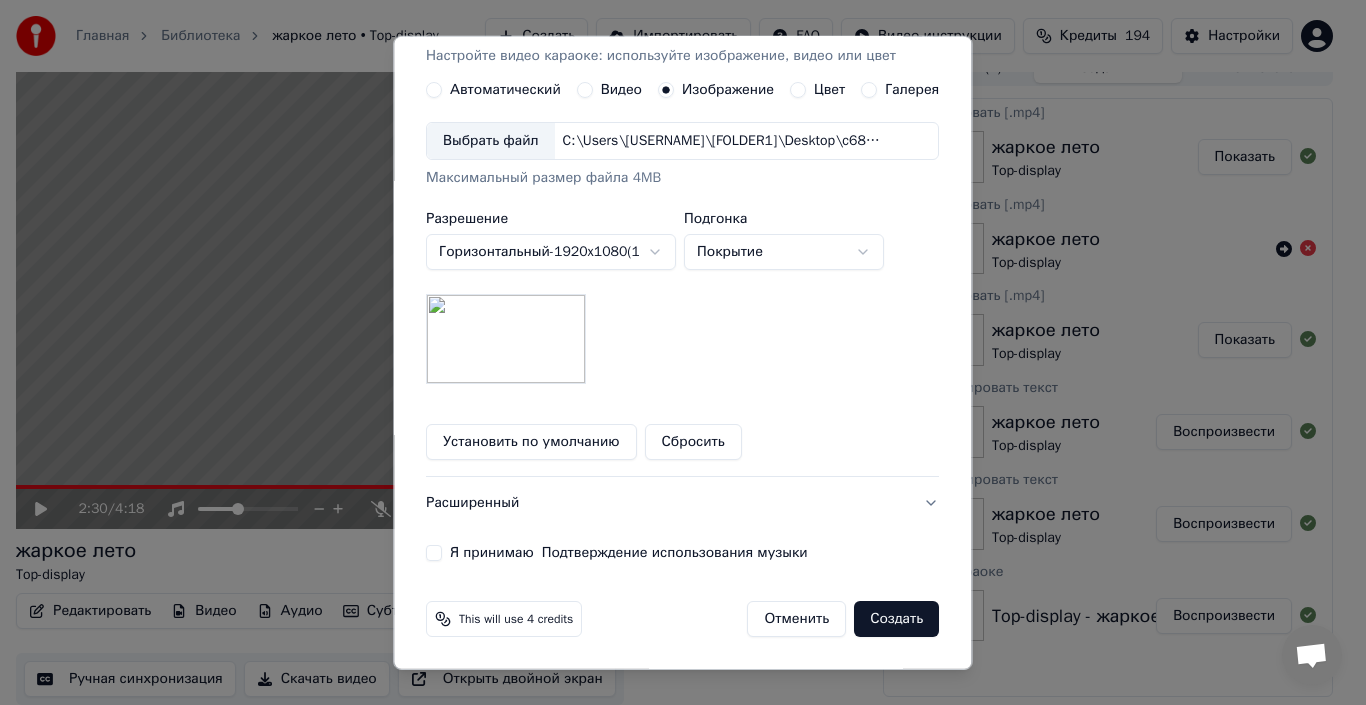 drag, startPoint x: 427, startPoint y: 549, endPoint x: 467, endPoint y: 554, distance: 40.311287 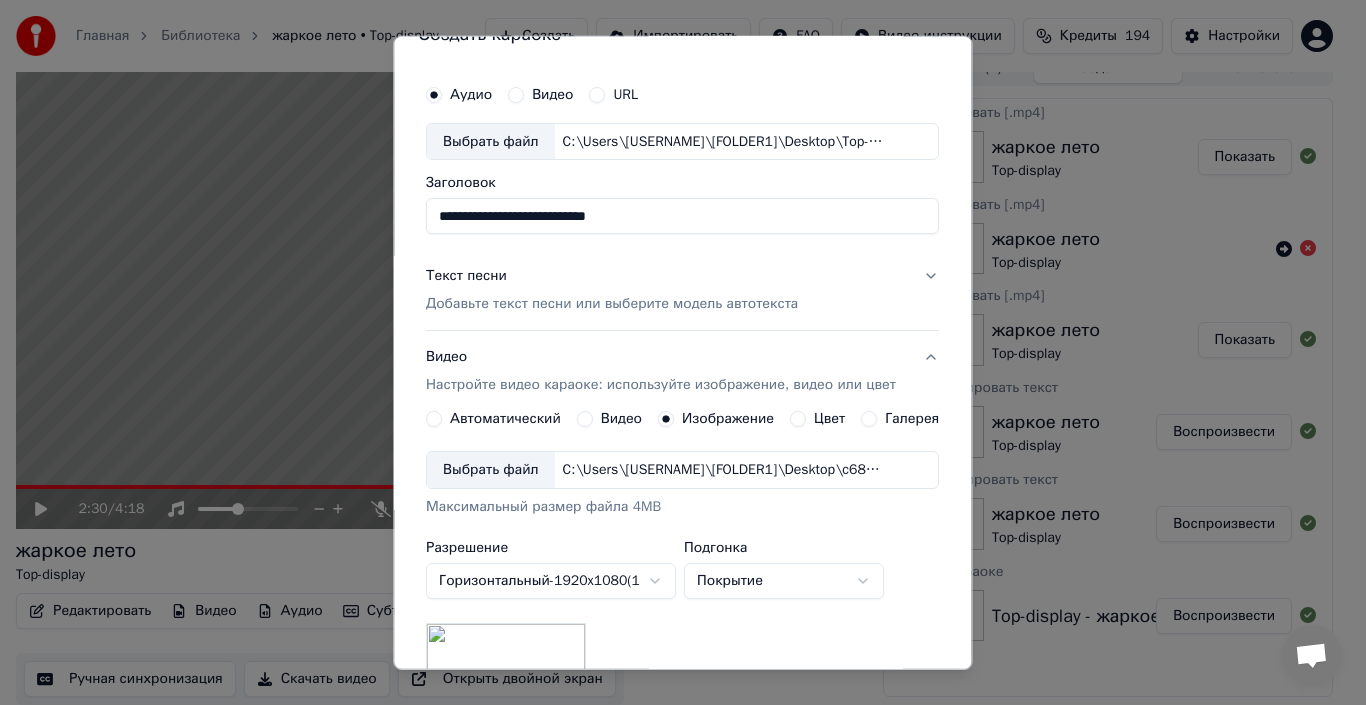 scroll, scrollTop: 0, scrollLeft: 0, axis: both 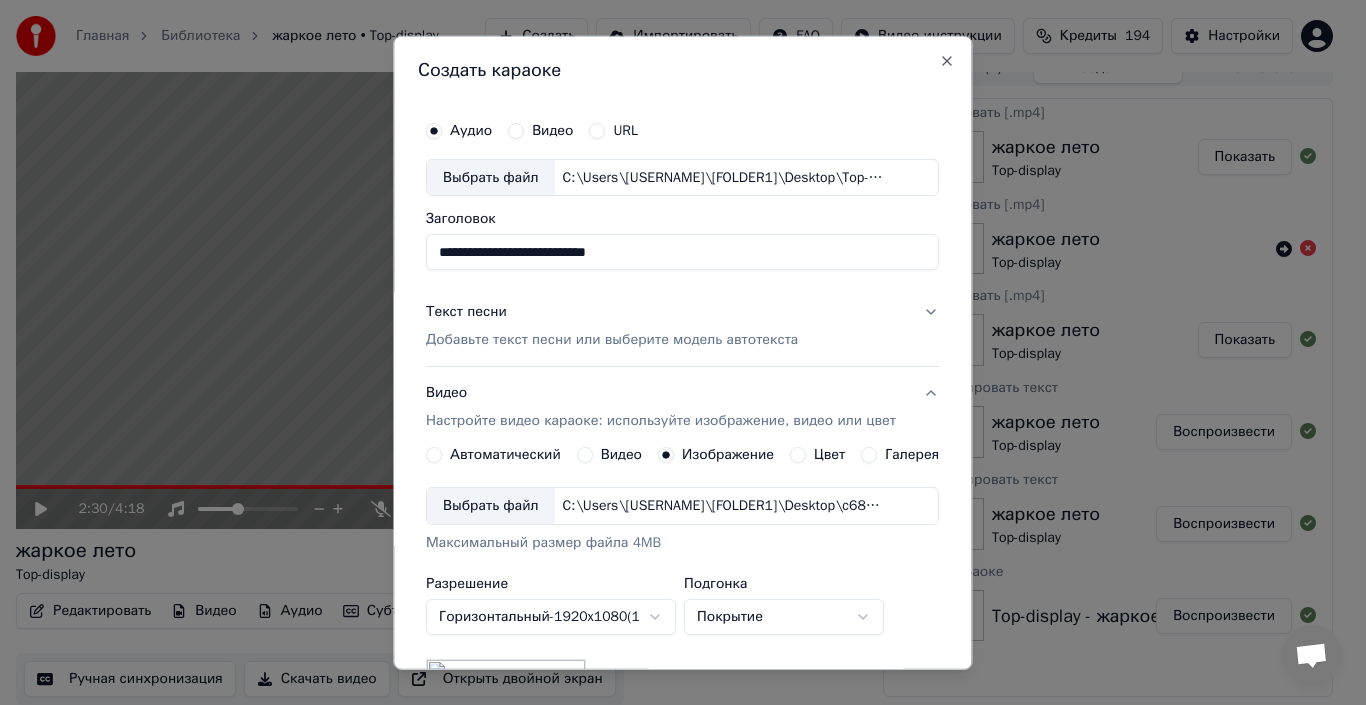 click on "Добавьте текст песни или выберите модель автотекста" at bounding box center [612, 340] 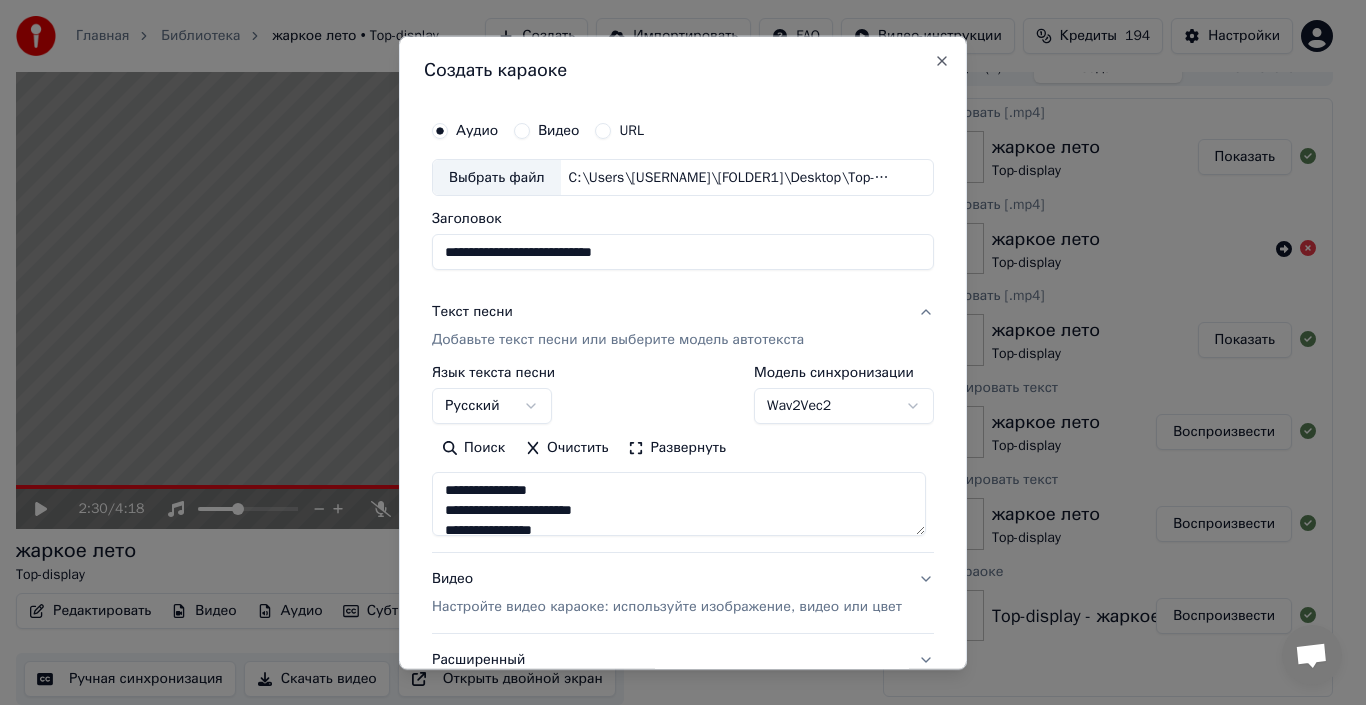 click on "Главная Библиотека жаркое лето • Top-display Создать Импортировать FAQ Видео-инструкции Кредиты 194 Настройки 2:30  /  4:18 жаркое лето Top-display BPM 167 Тональность F Редактировать Видео Аудио Субтитры Загрузить Облачная библиотека Ручная синхронизация Скачать видео Открыть двойной экран Очередь ( 1 ) Задания Библиотека Экспортировать [.mp4] жаркое лето Top-display Показать Экспортировать [.mp4] жаркое лето Top-display Экспортировать [.mp4] жаркое лето Top-display Показать Синхронизировать текст жаркое лето Top-display Воспроизвести Синхронизировать текст жаркое лето Top-display Воспроизвести Аудио" at bounding box center [674, 330] 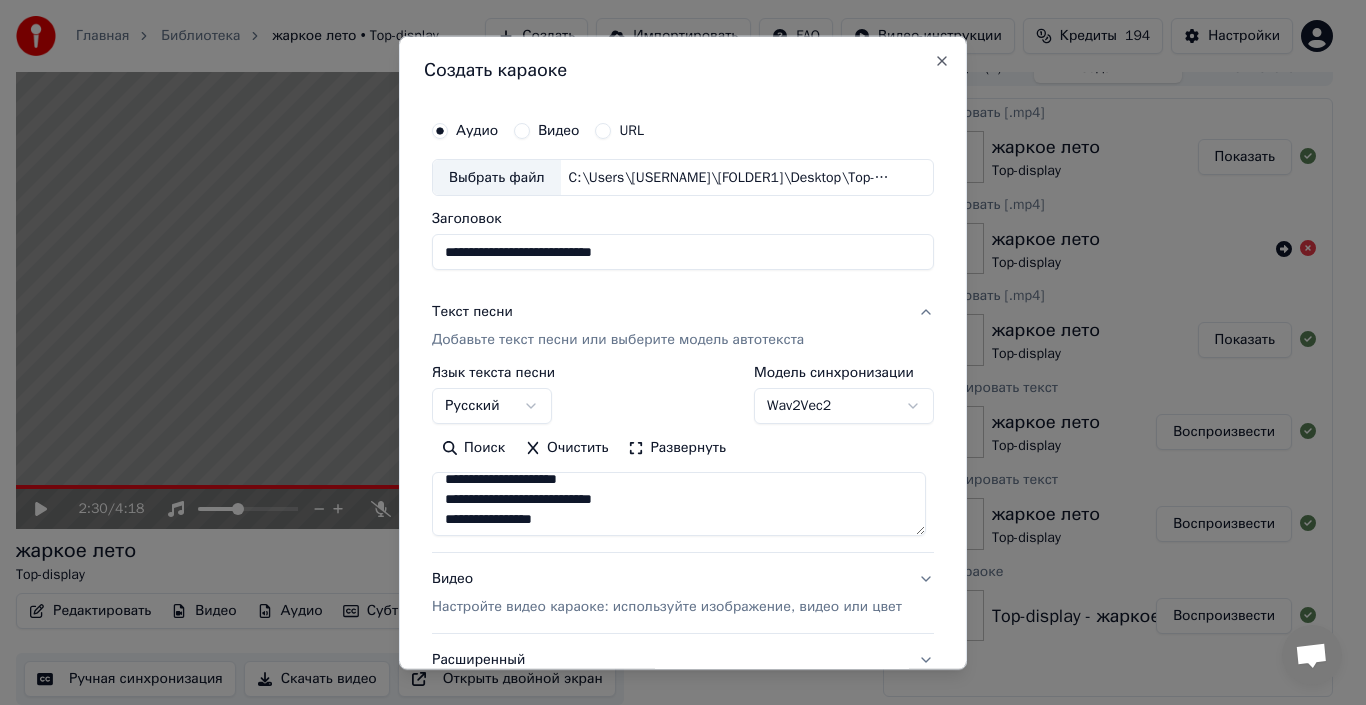 scroll, scrollTop: 400, scrollLeft: 0, axis: vertical 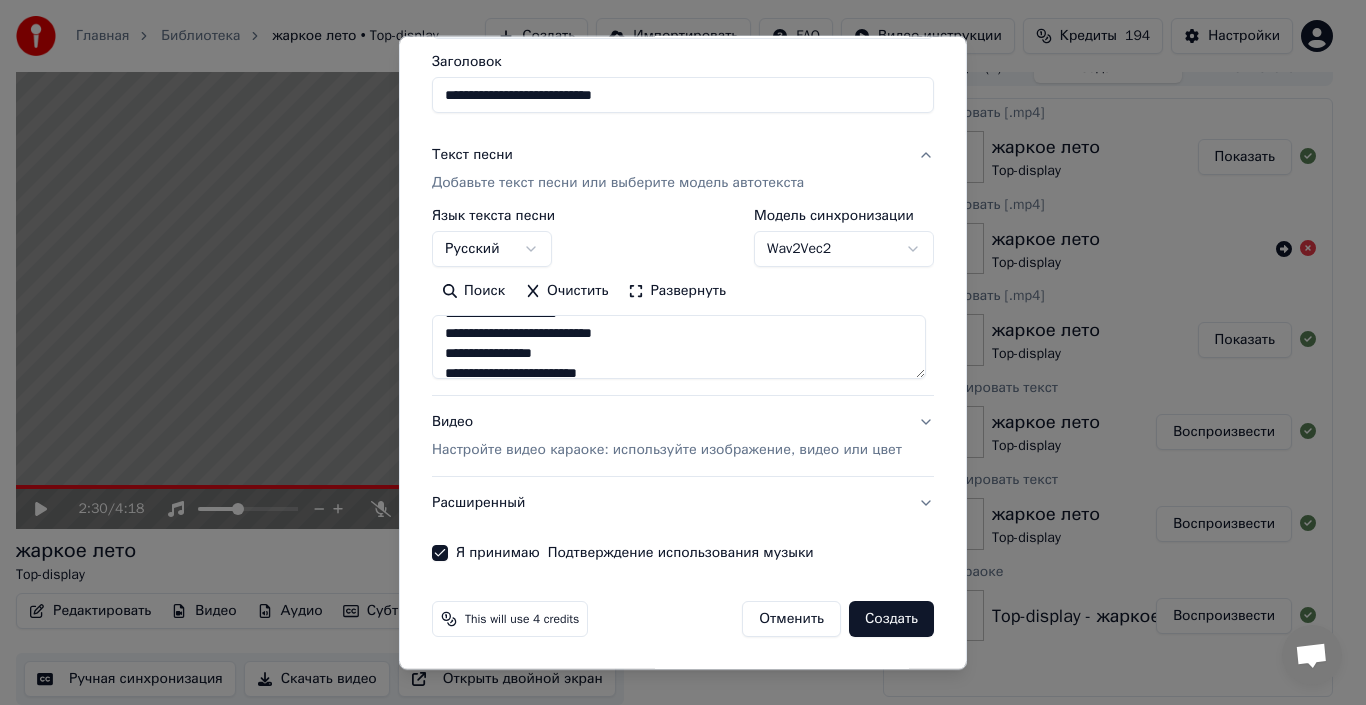 click on "Расширенный" at bounding box center [683, 503] 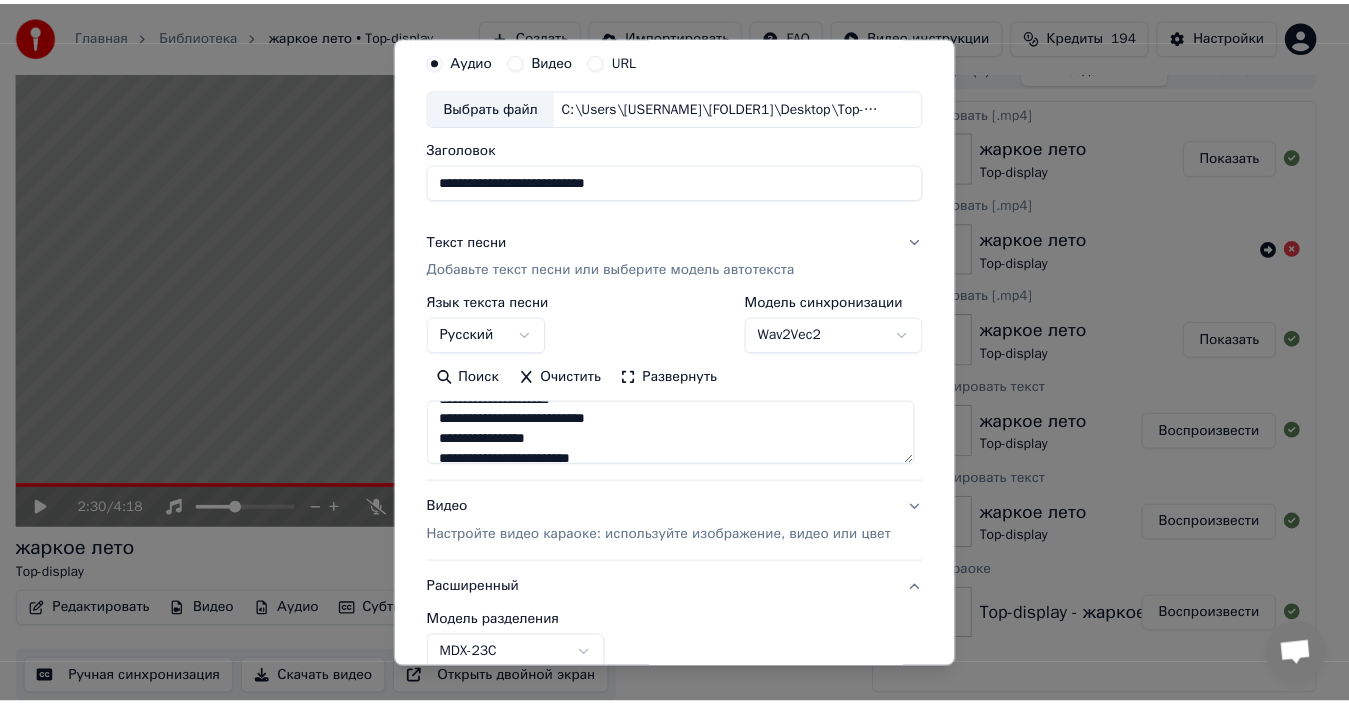 scroll, scrollTop: 45, scrollLeft: 0, axis: vertical 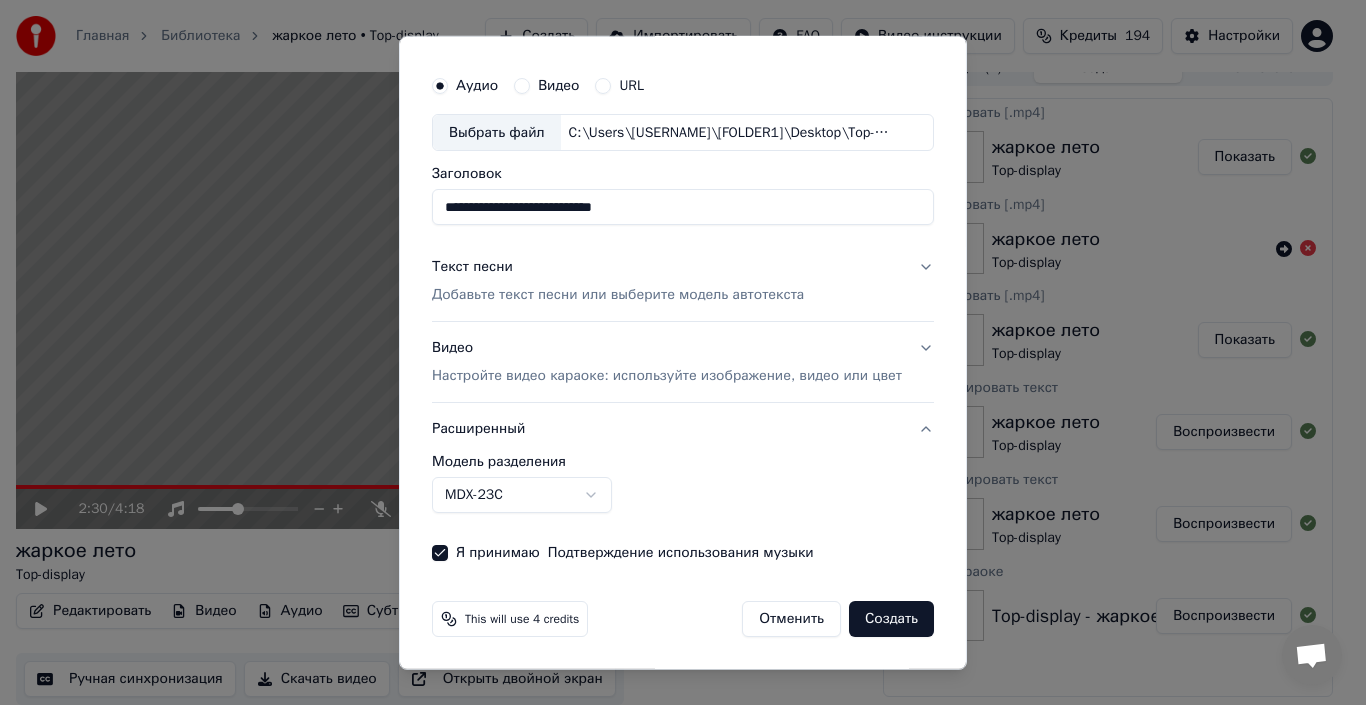 click on "Создать" at bounding box center (891, 619) 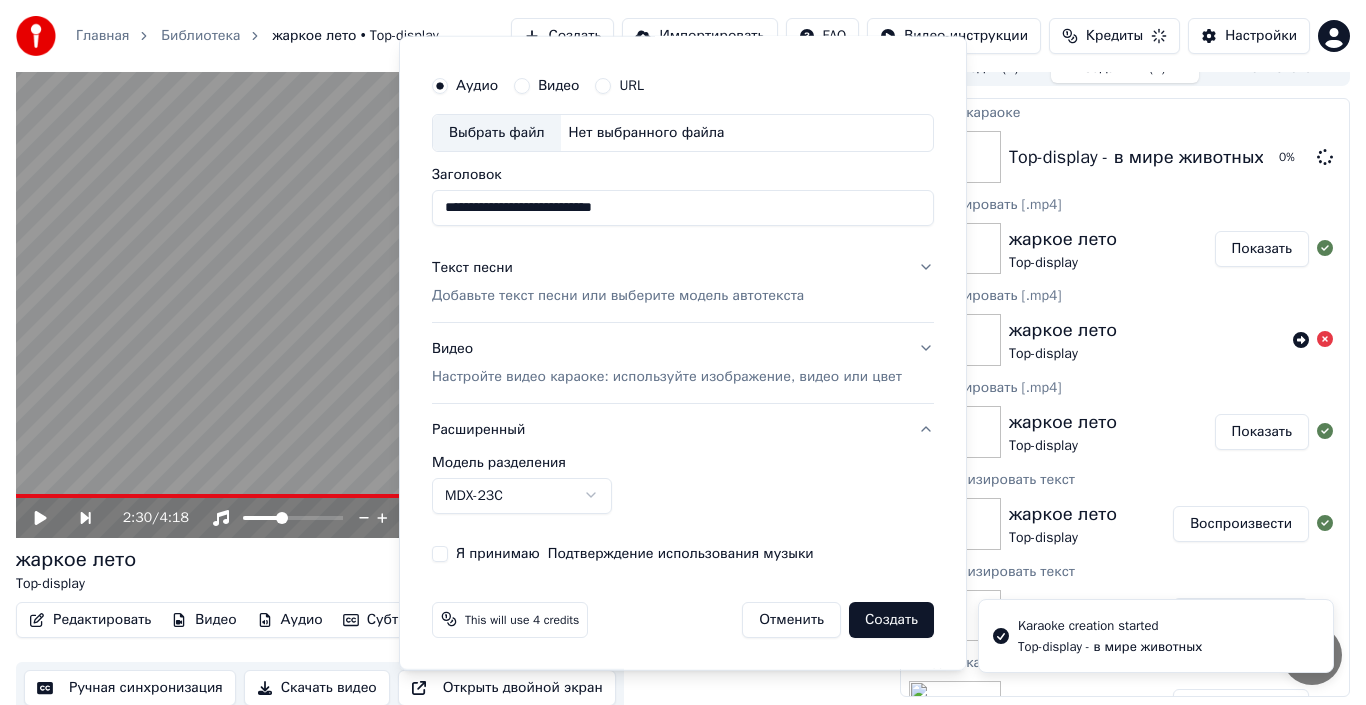 type 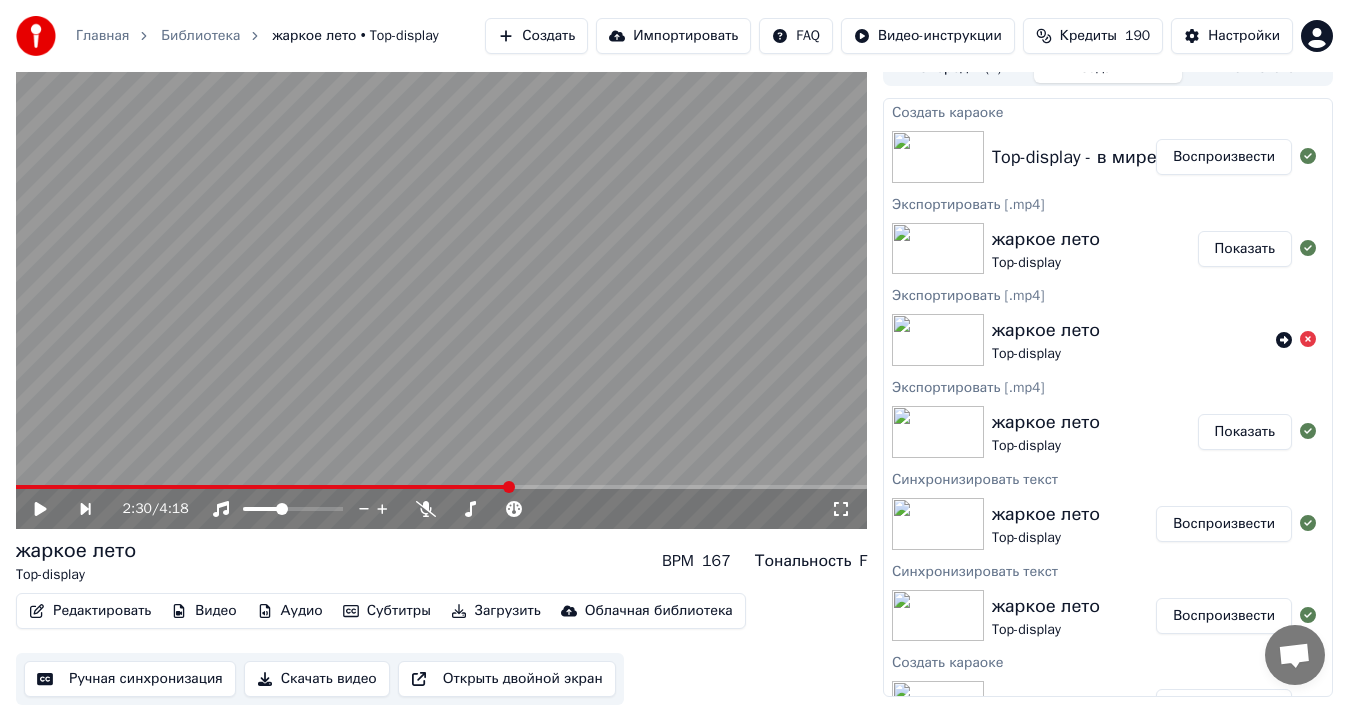 click on "Создать караоке" at bounding box center (1108, 111) 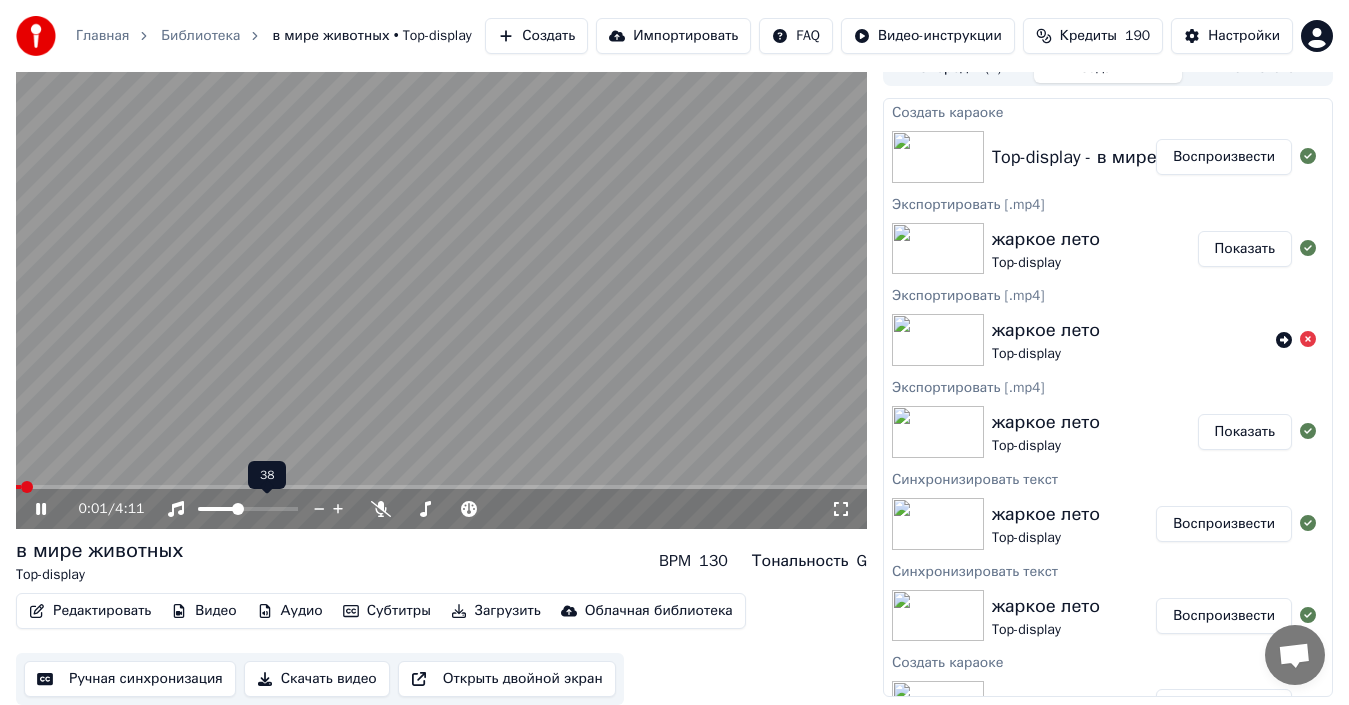 drag, startPoint x: 248, startPoint y: 499, endPoint x: 259, endPoint y: 499, distance: 11 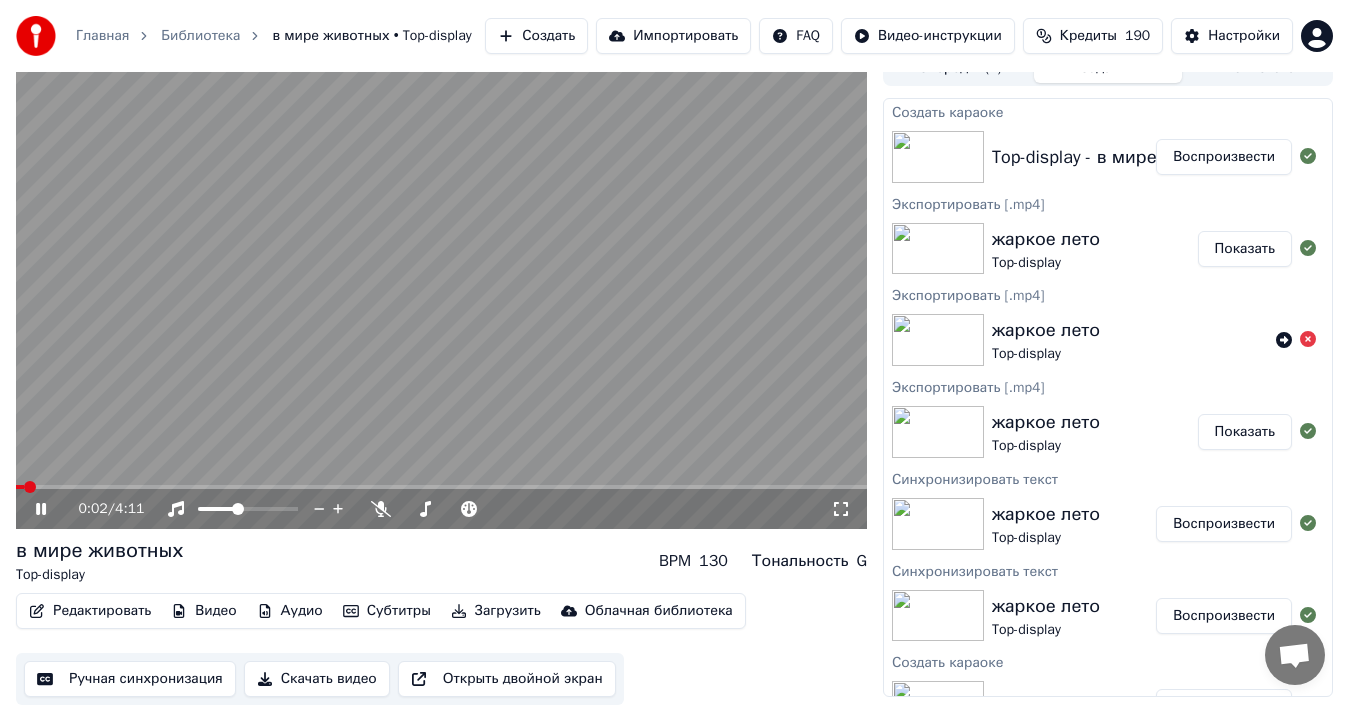 click at bounding box center [441, 289] 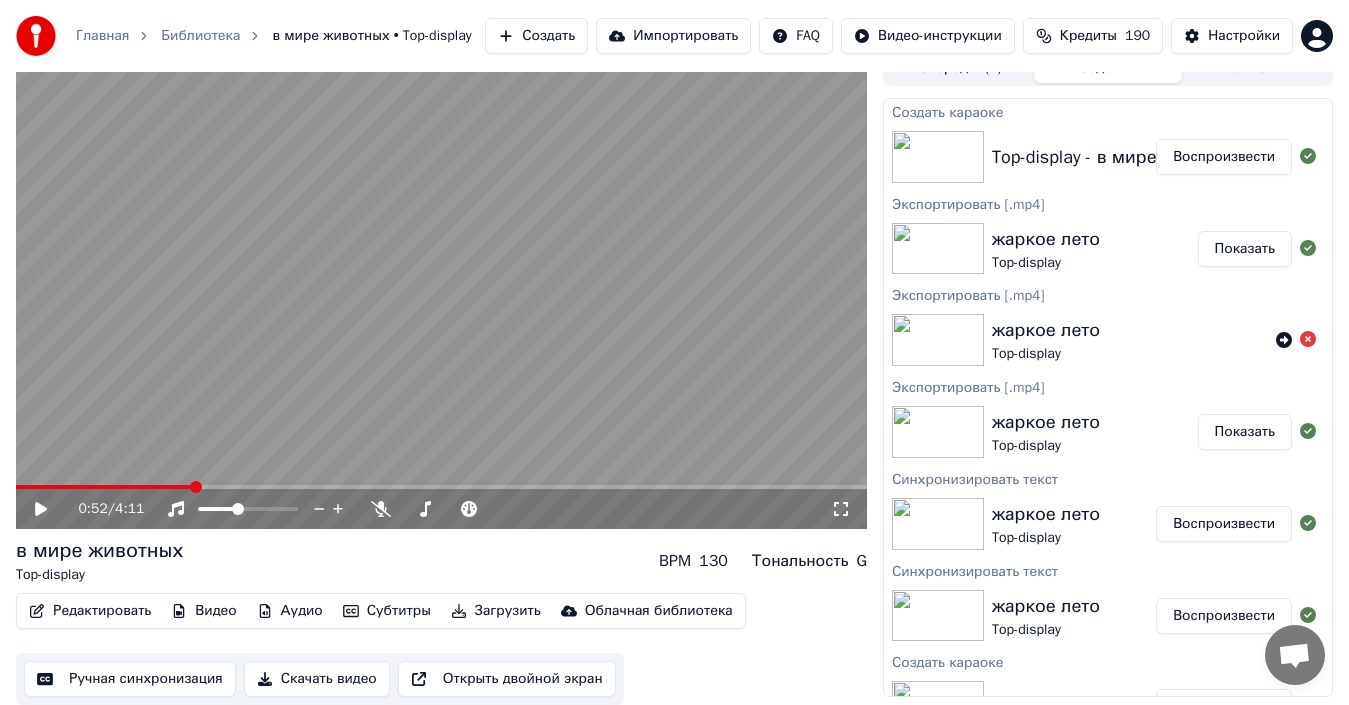 click at bounding box center [441, 487] 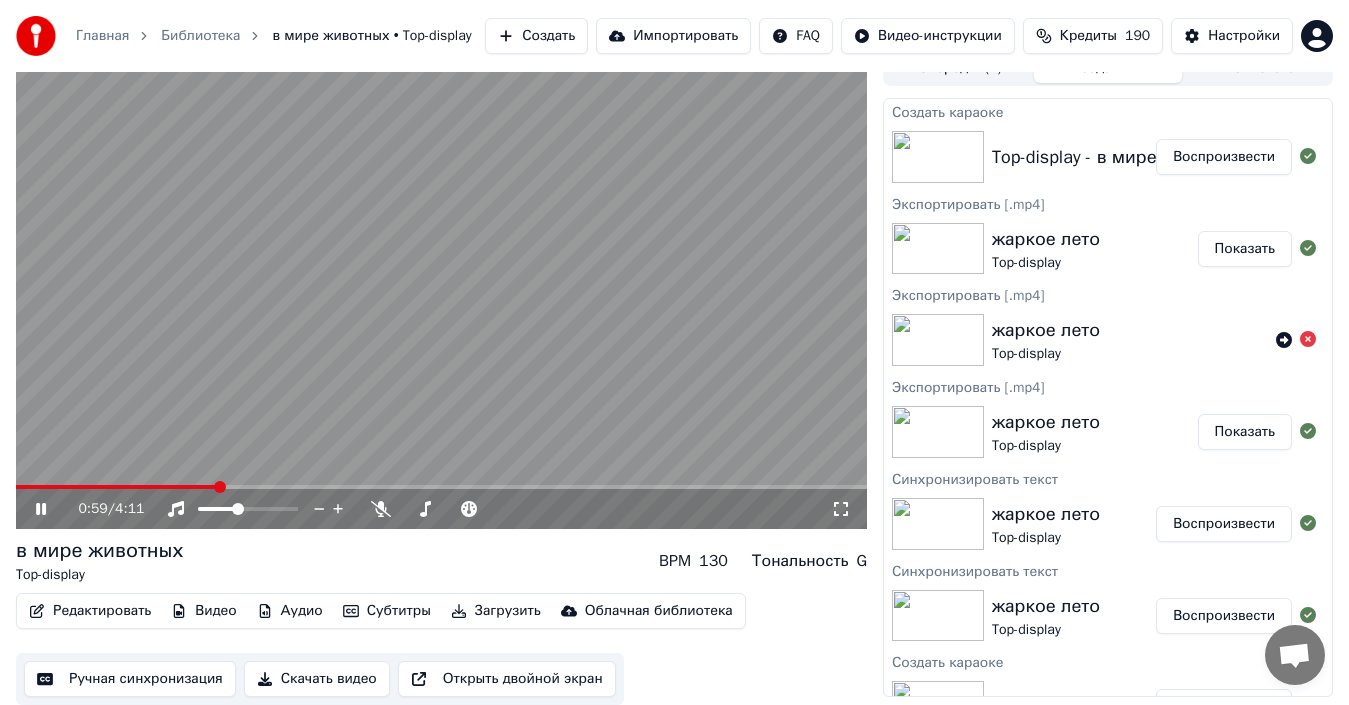 click at bounding box center [441, 487] 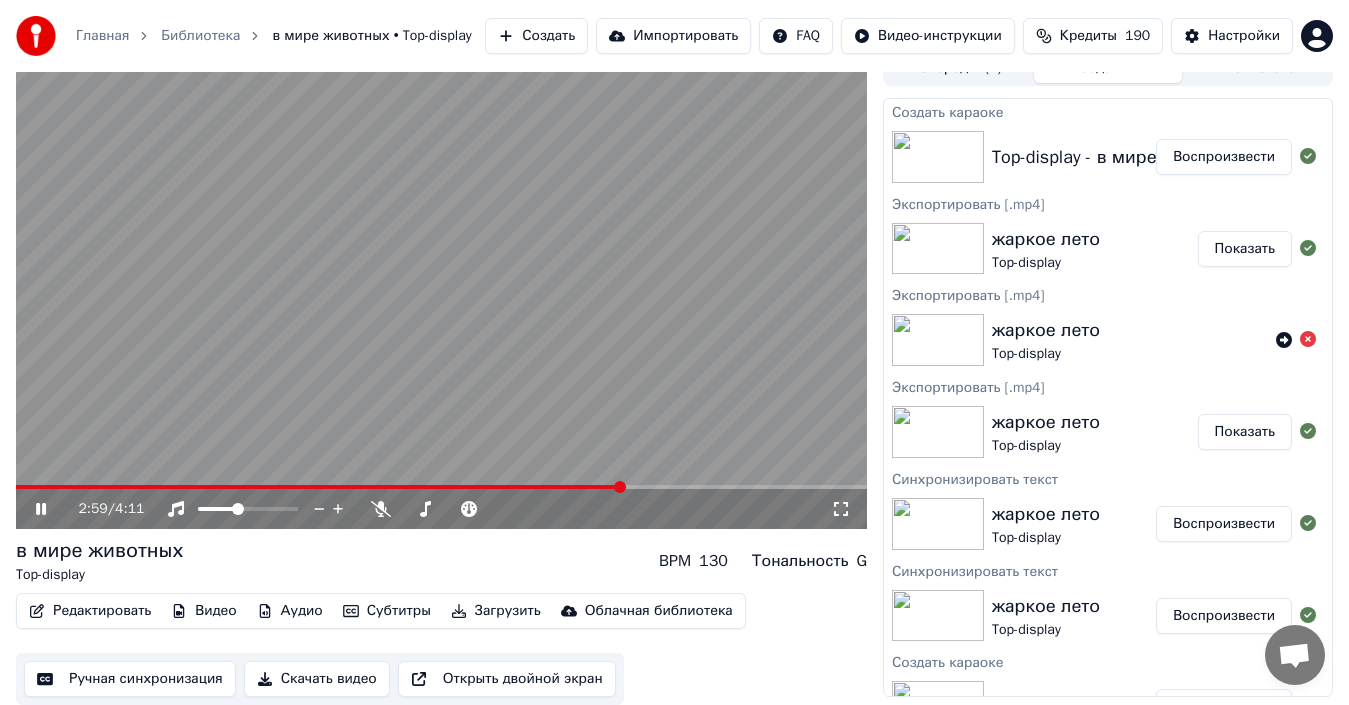 click at bounding box center [441, 487] 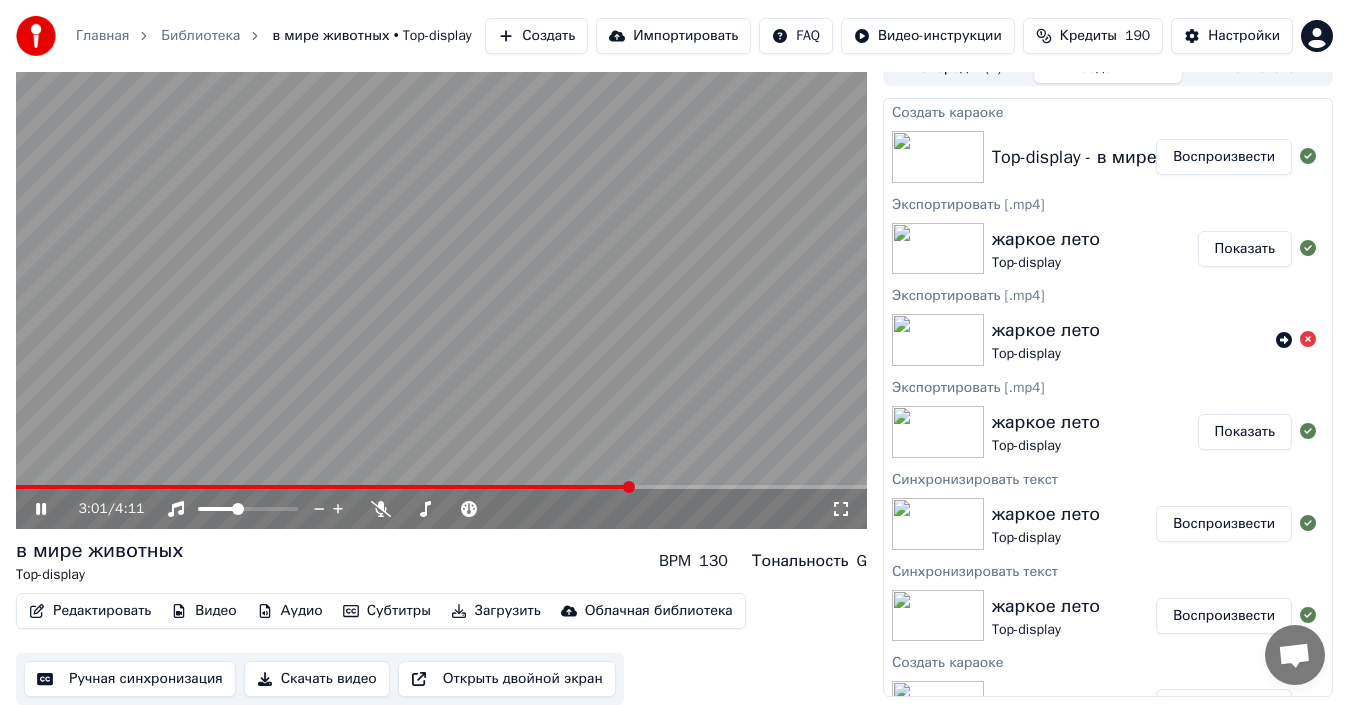 click at bounding box center [441, 487] 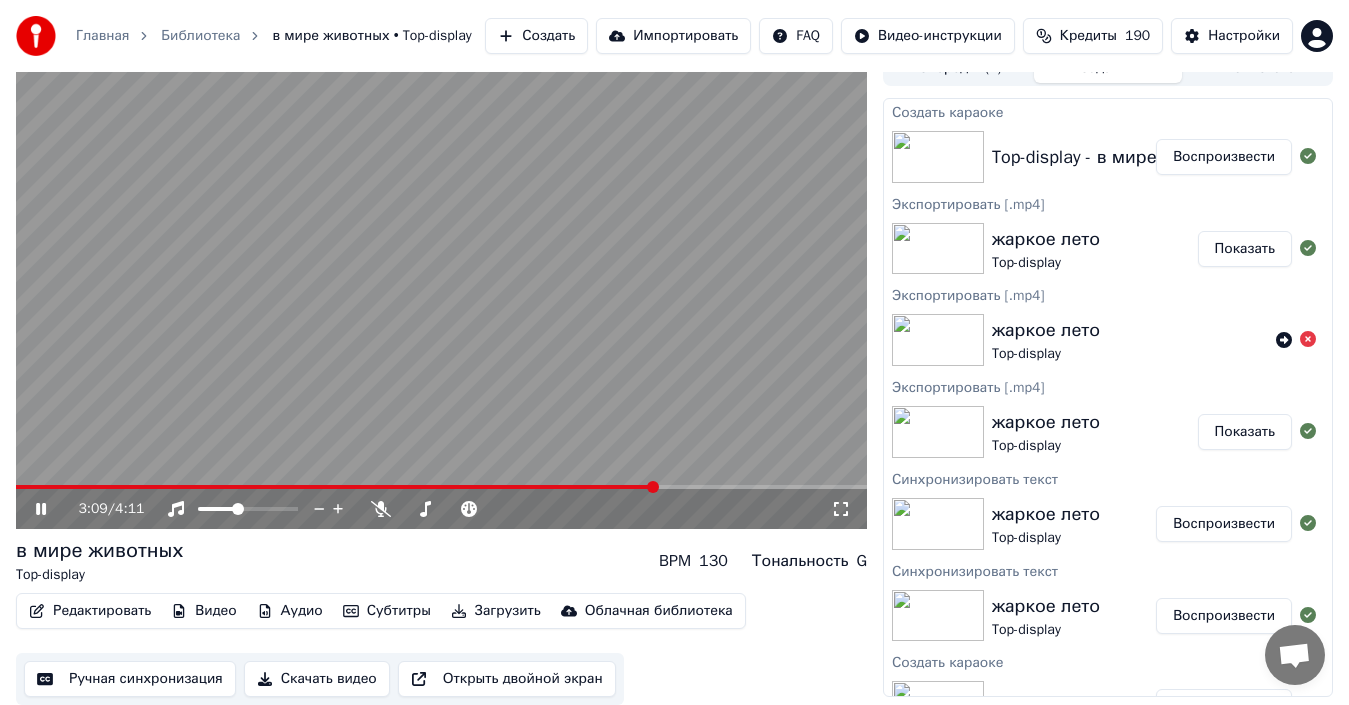 click at bounding box center [441, 487] 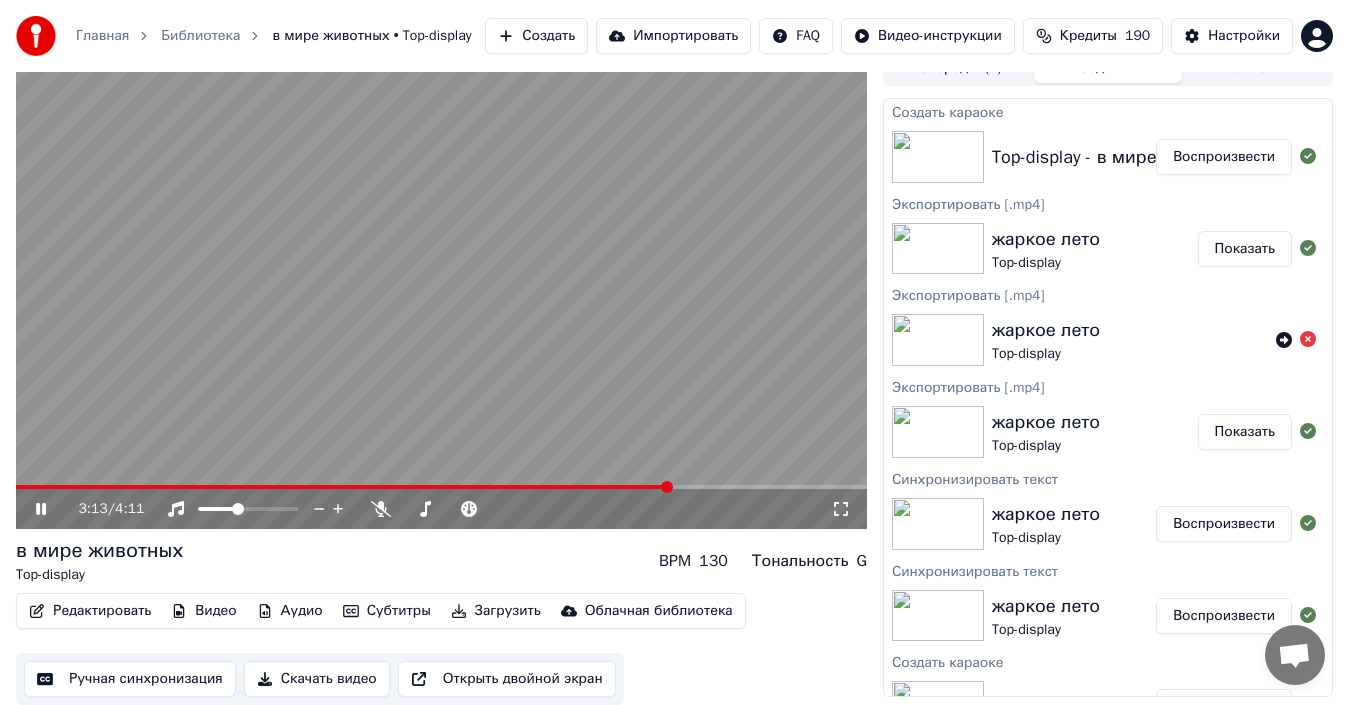 click at bounding box center [441, 487] 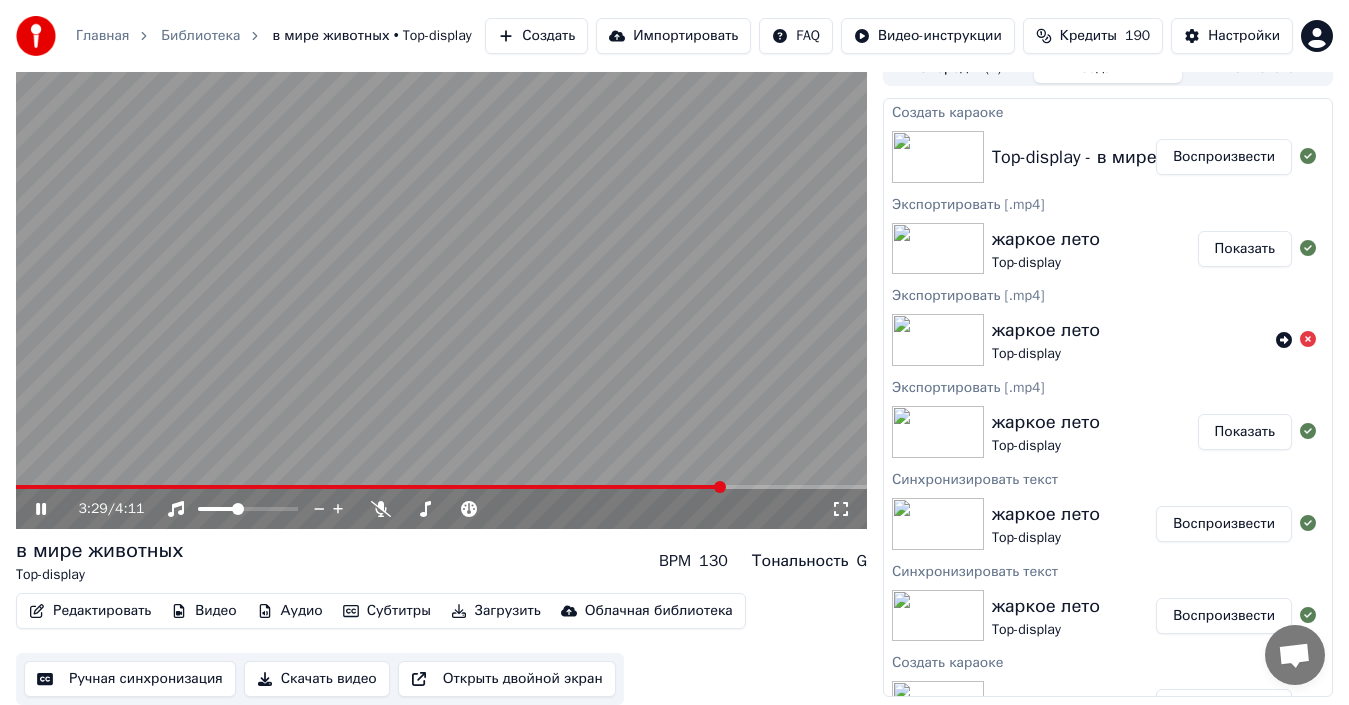 click at bounding box center (441, 487) 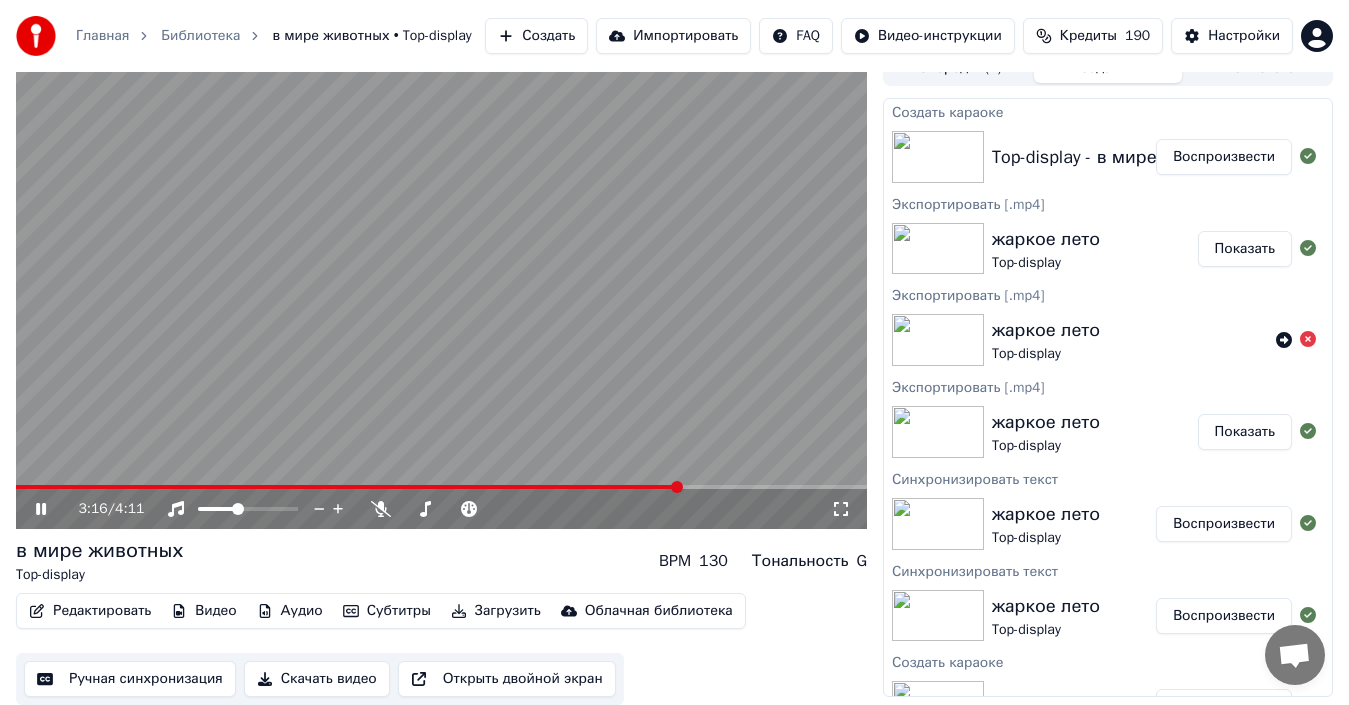 click at bounding box center [348, 487] 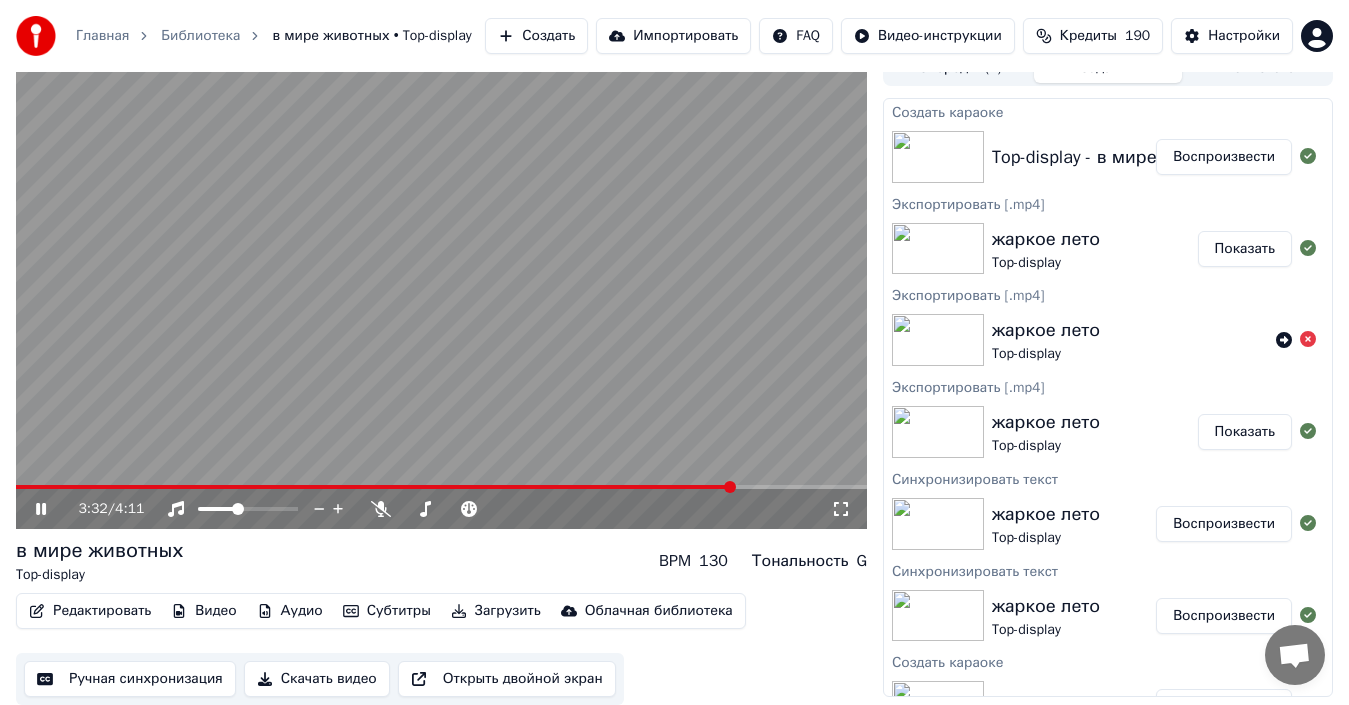 click at bounding box center [441, 487] 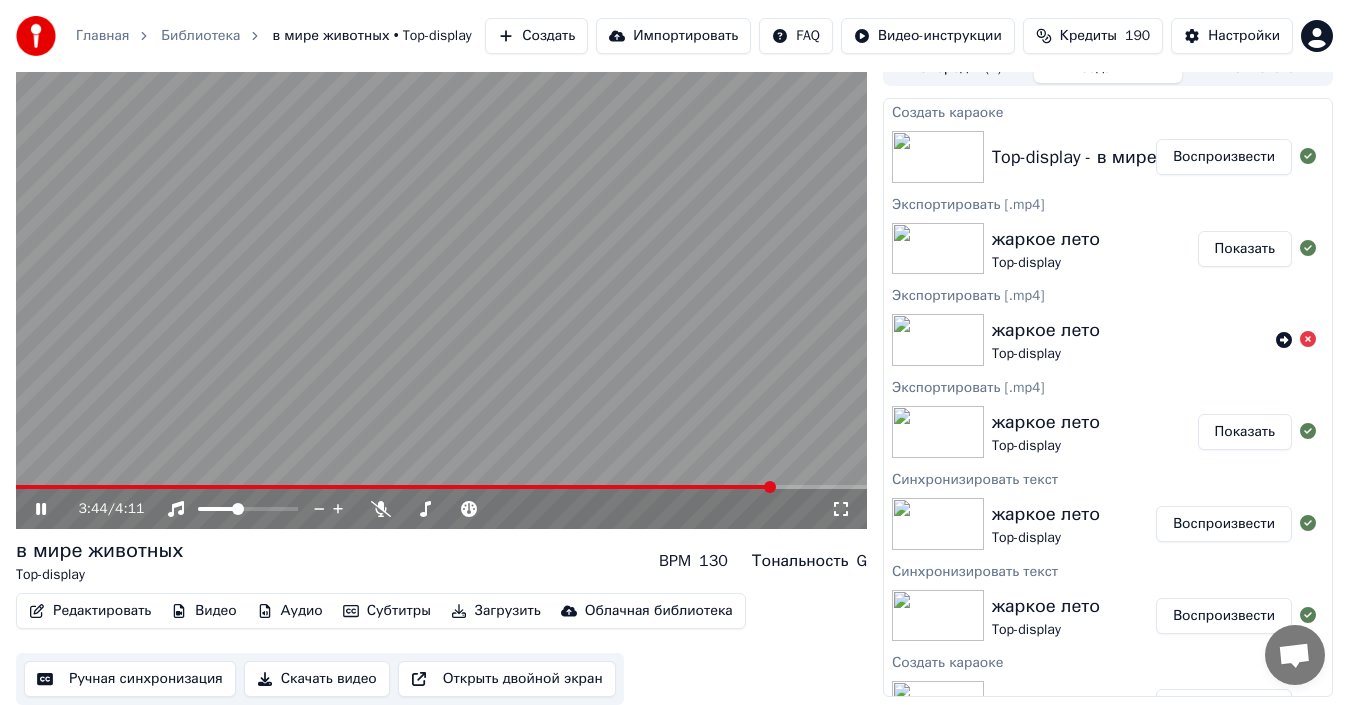 click at bounding box center (441, 487) 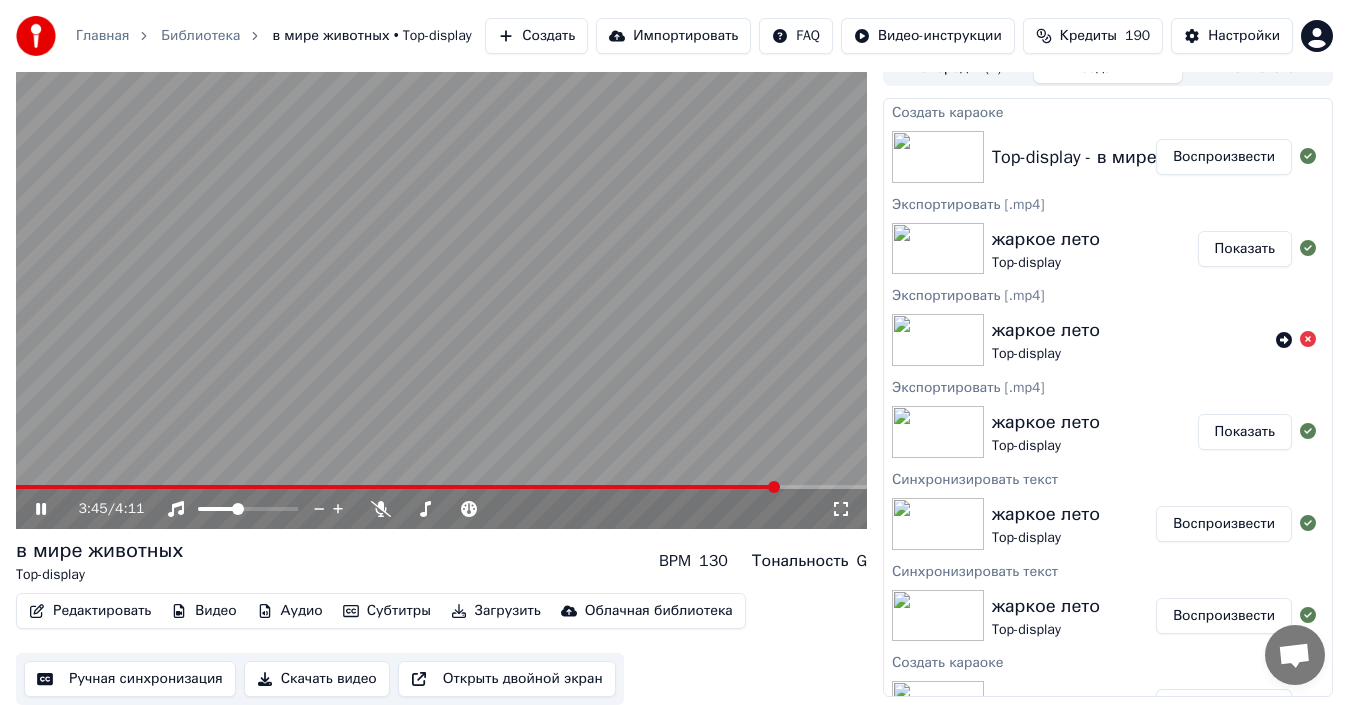 click on "Загрузить" at bounding box center (496, 611) 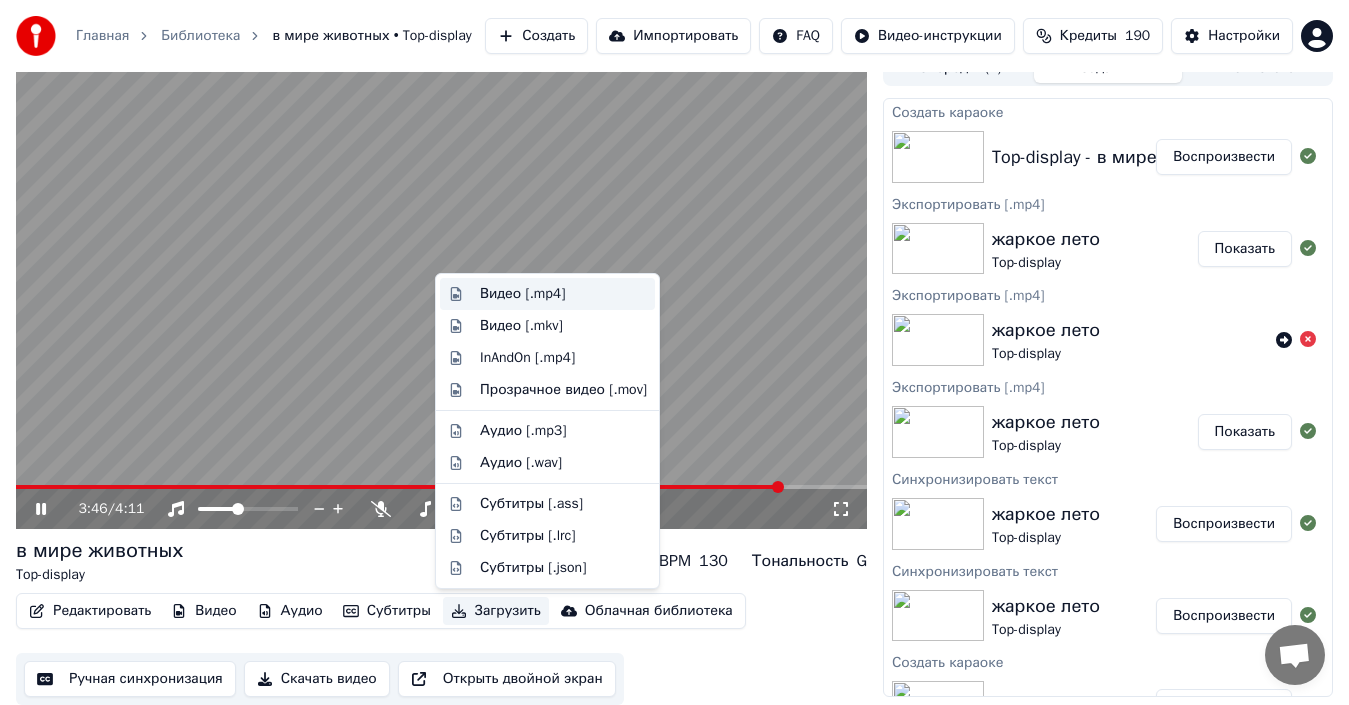 click on "Видео [.mp4]" at bounding box center (522, 294) 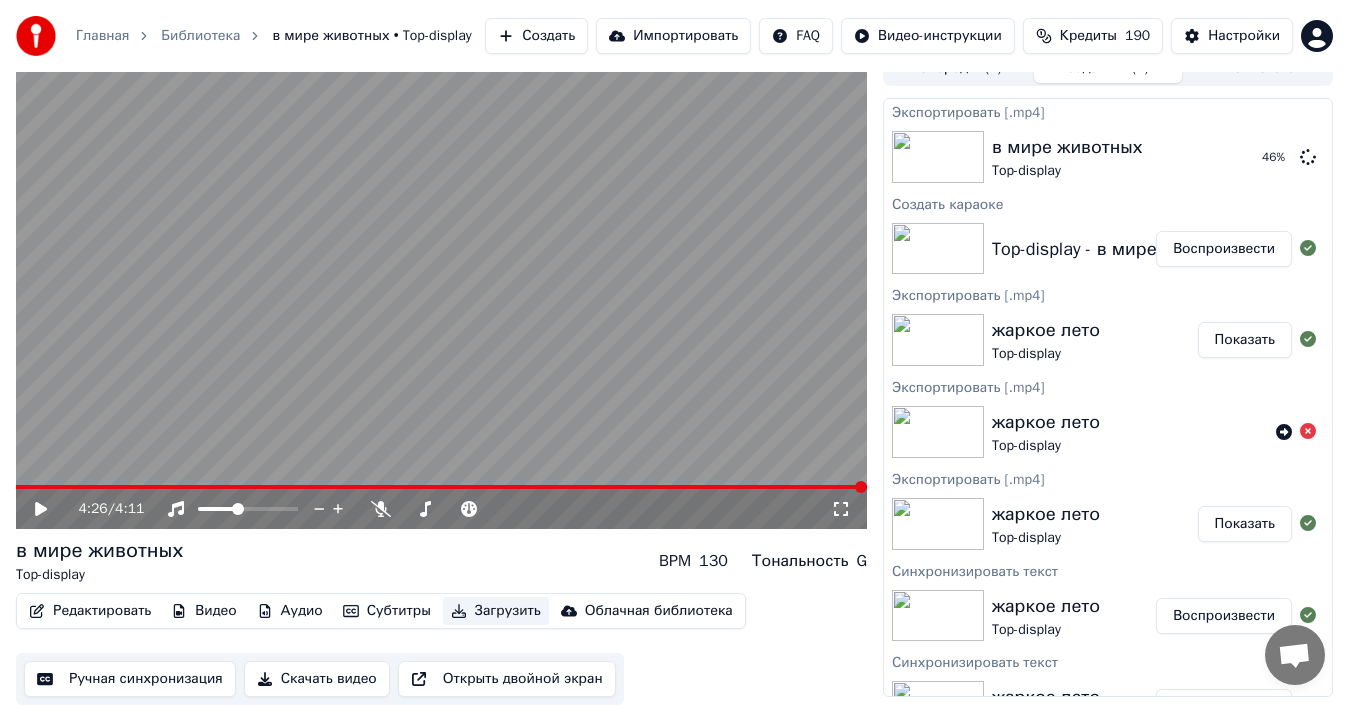 scroll, scrollTop: 0, scrollLeft: 0, axis: both 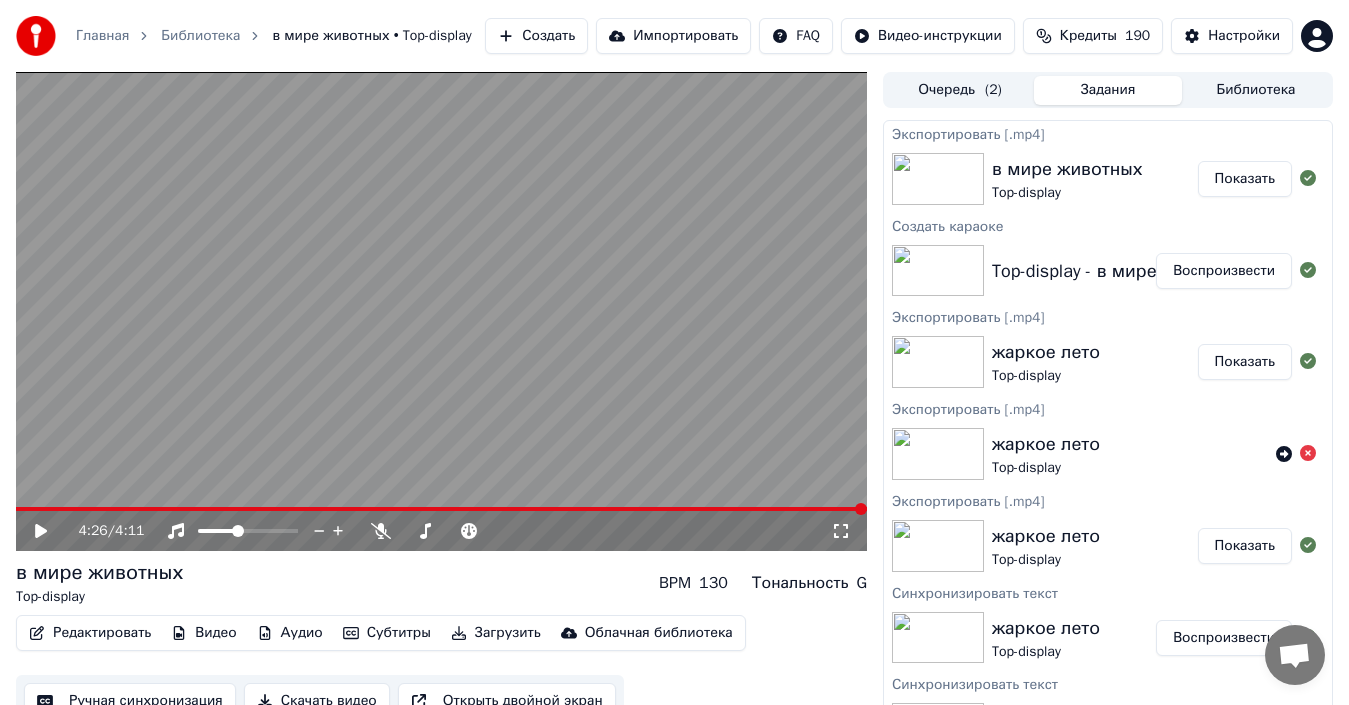 click on "Показать" at bounding box center (1245, 179) 